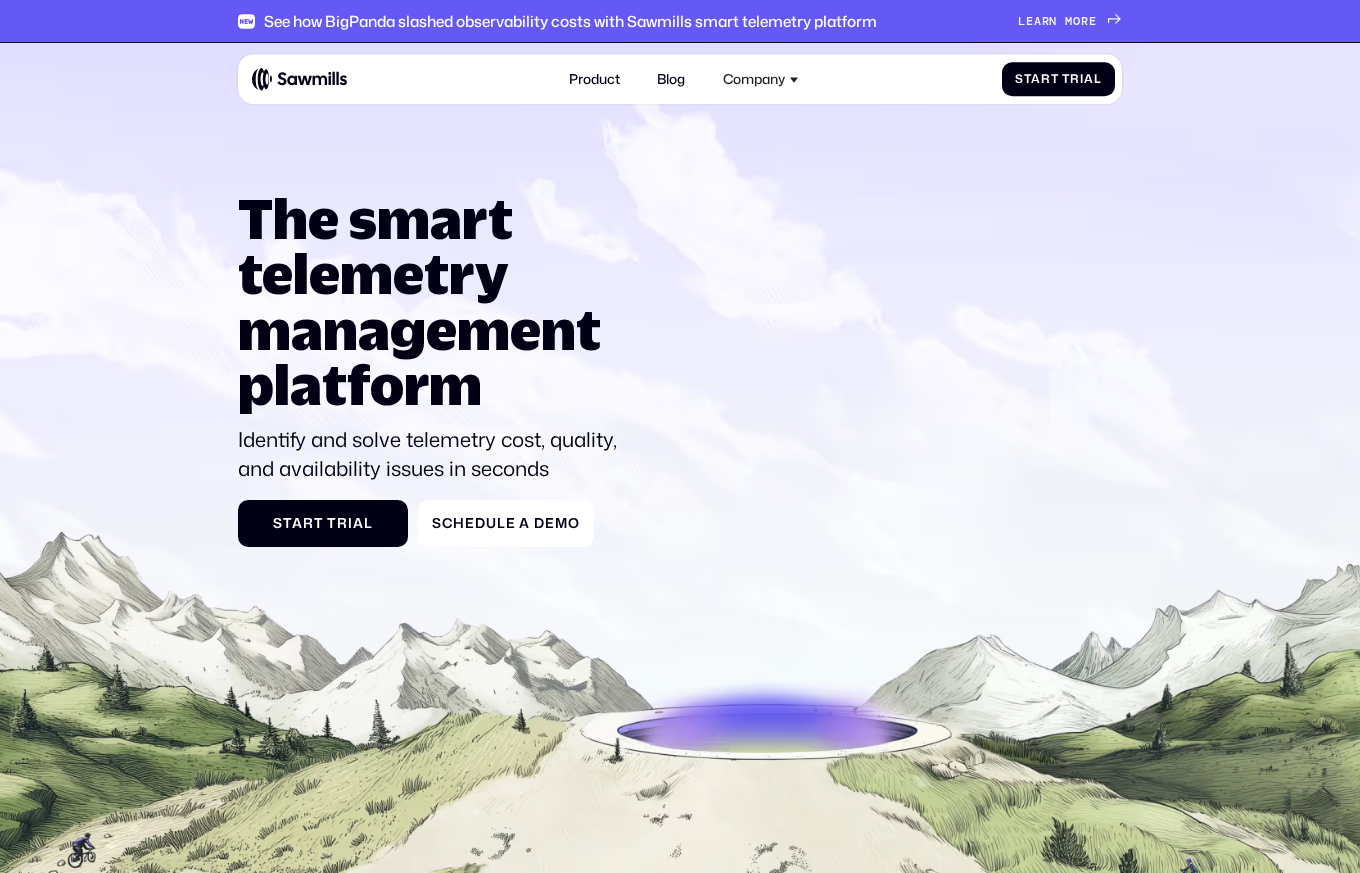 scroll, scrollTop: 0, scrollLeft: 0, axis: both 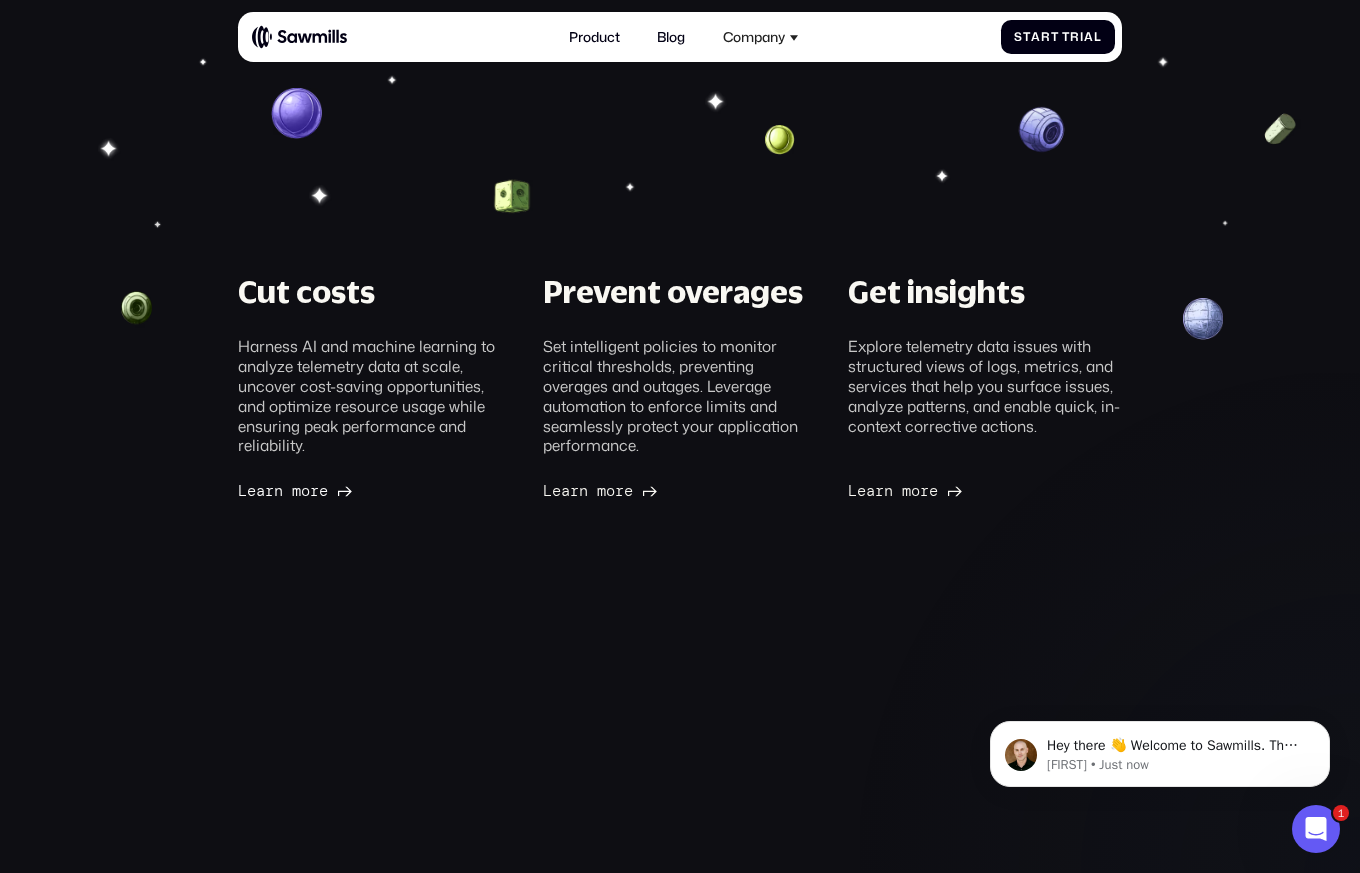 click on "r" at bounding box center [314, 490] 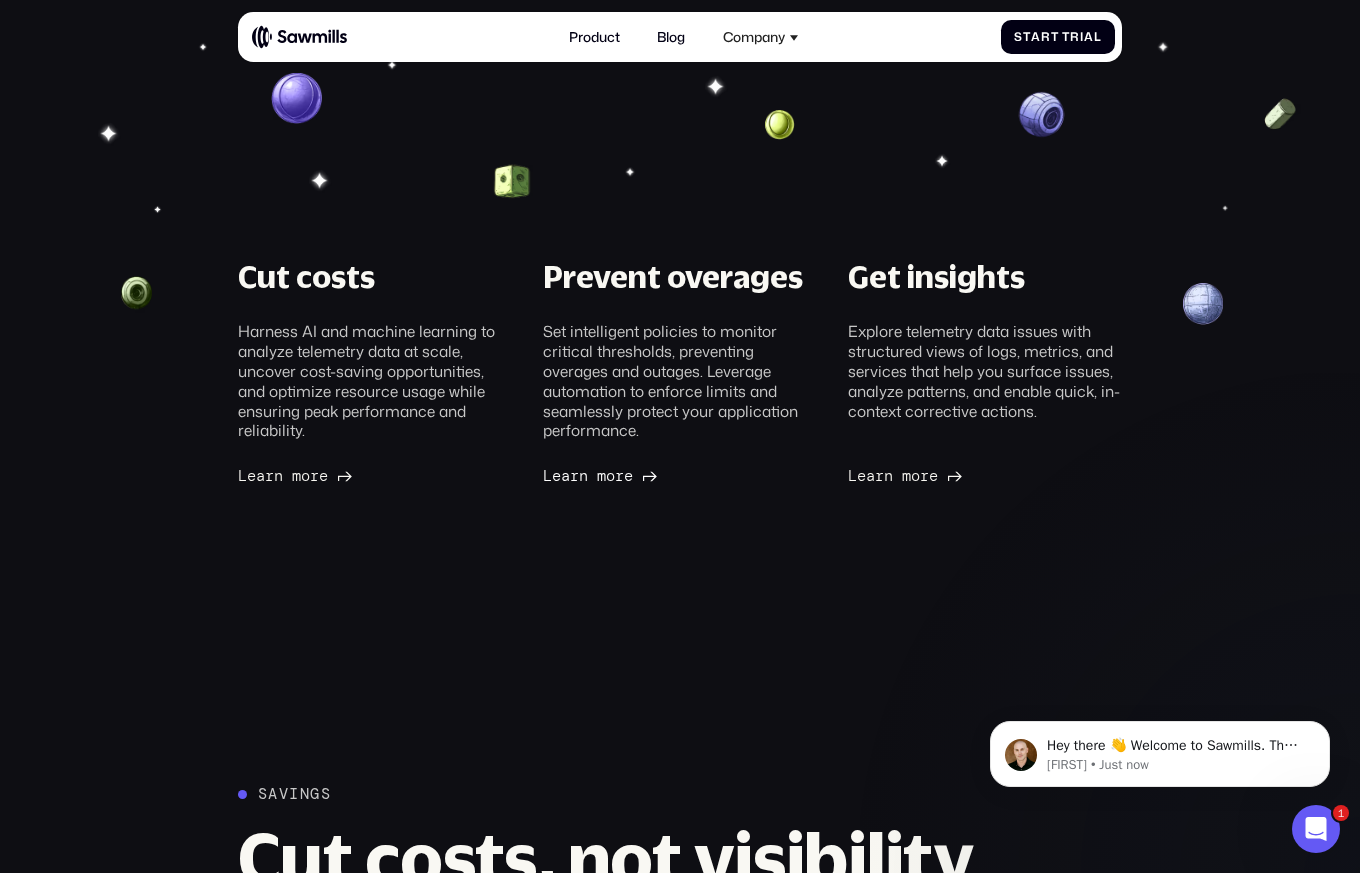 click on "L e a r n   m o r e L e a r n   m o r e" at bounding box center (588, 475) 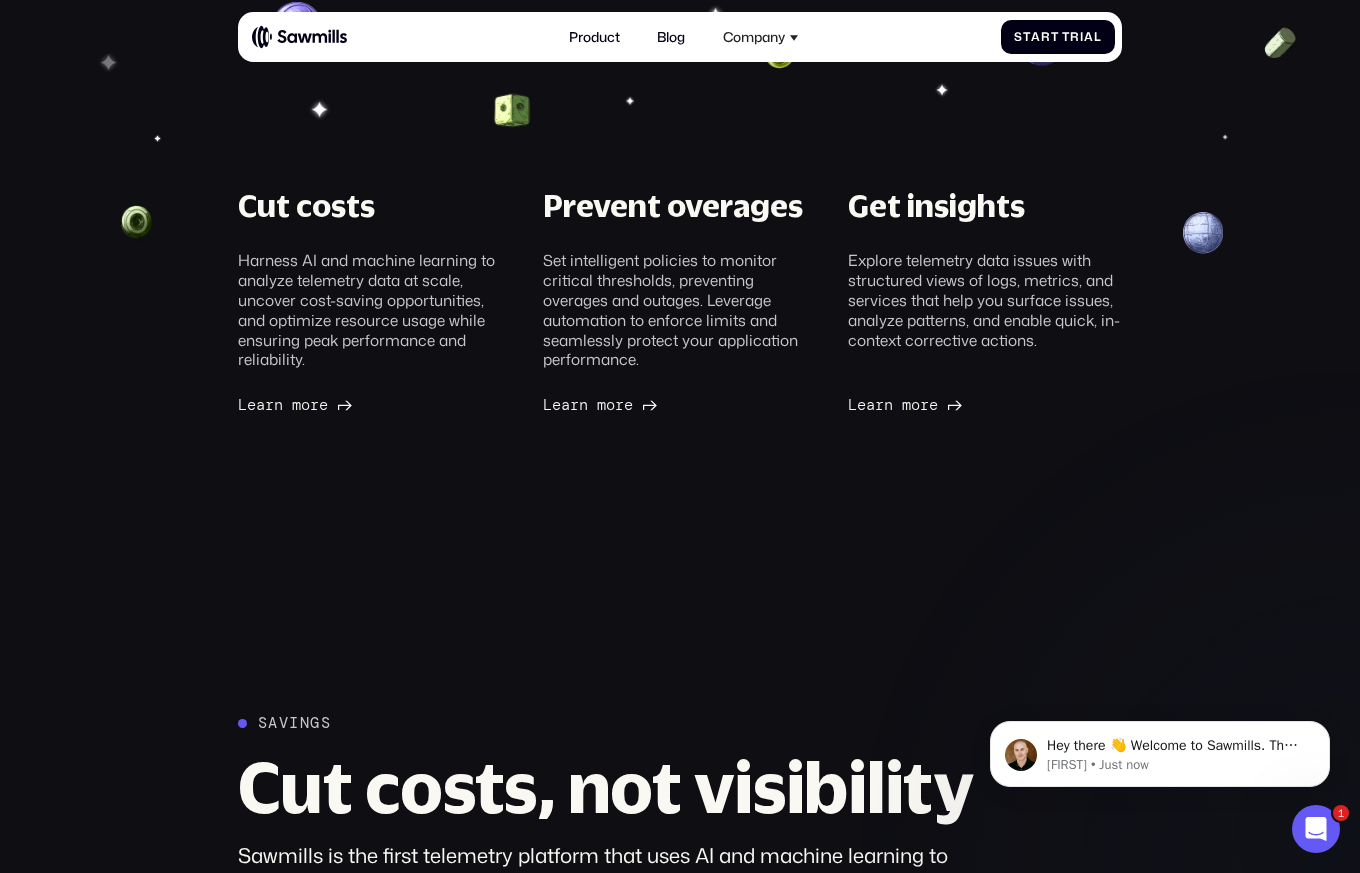 scroll, scrollTop: 562, scrollLeft: 0, axis: vertical 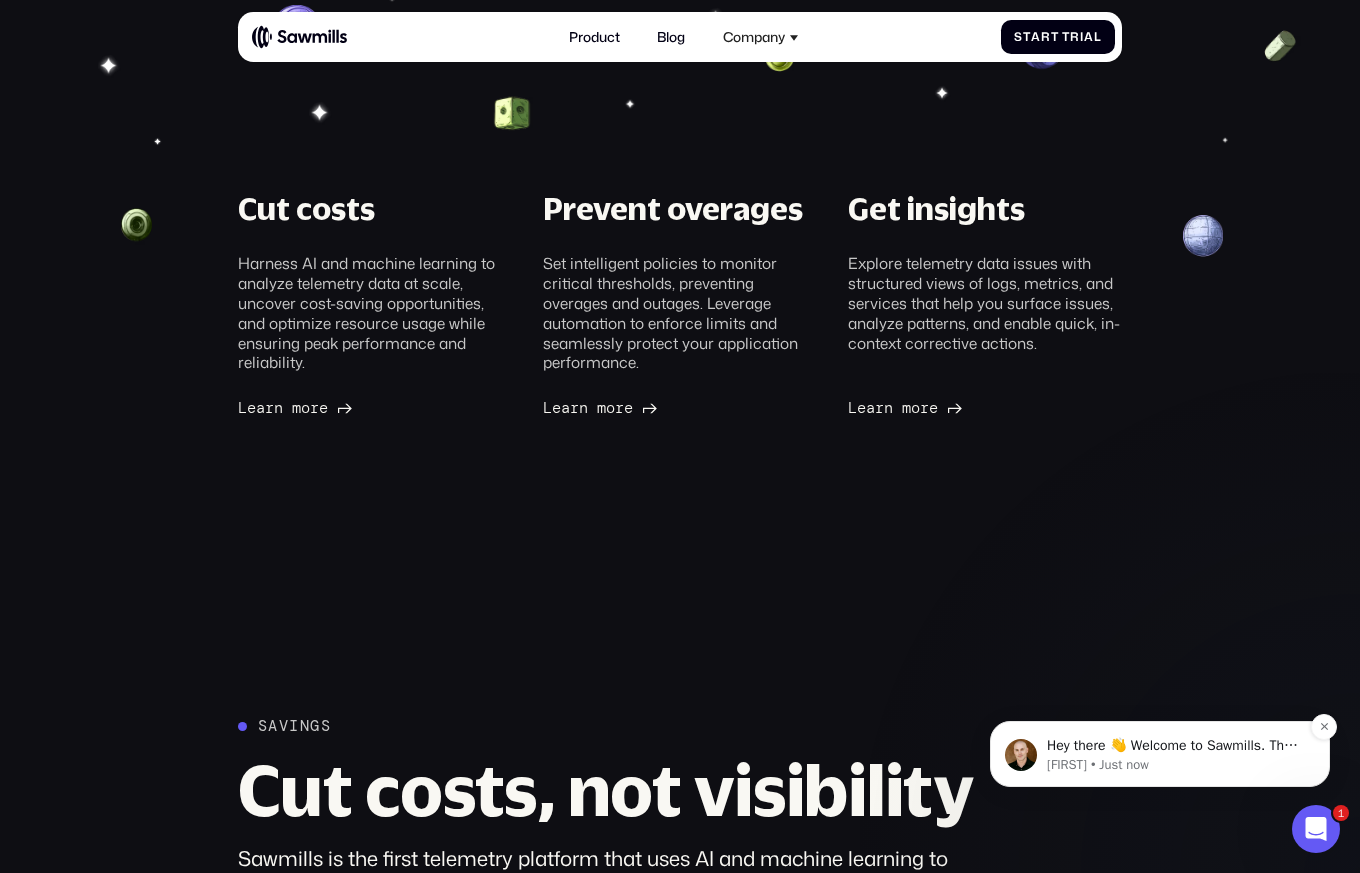 click on "Winston • Just now" at bounding box center (1176, 765) 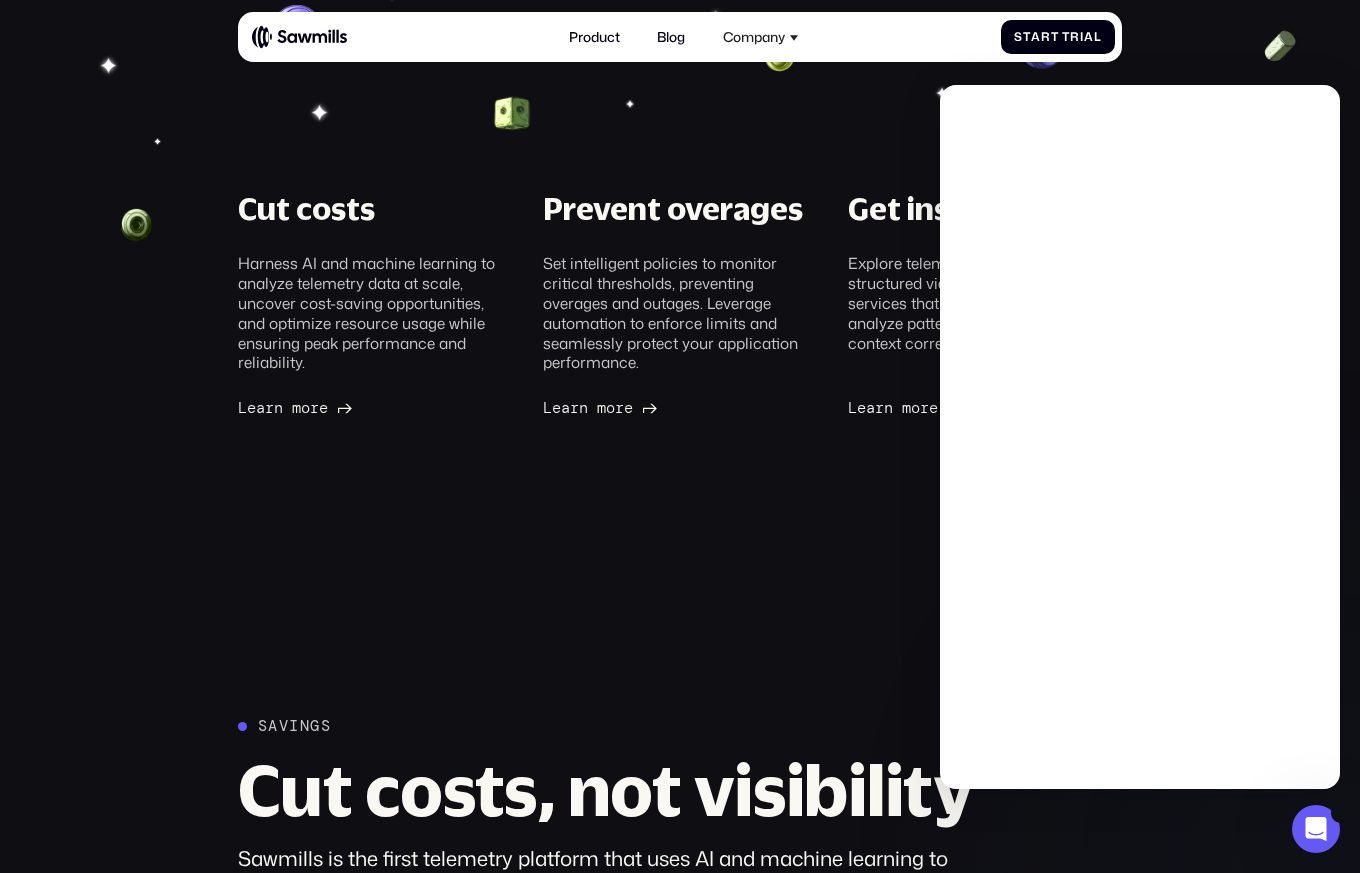 scroll, scrollTop: 0, scrollLeft: 0, axis: both 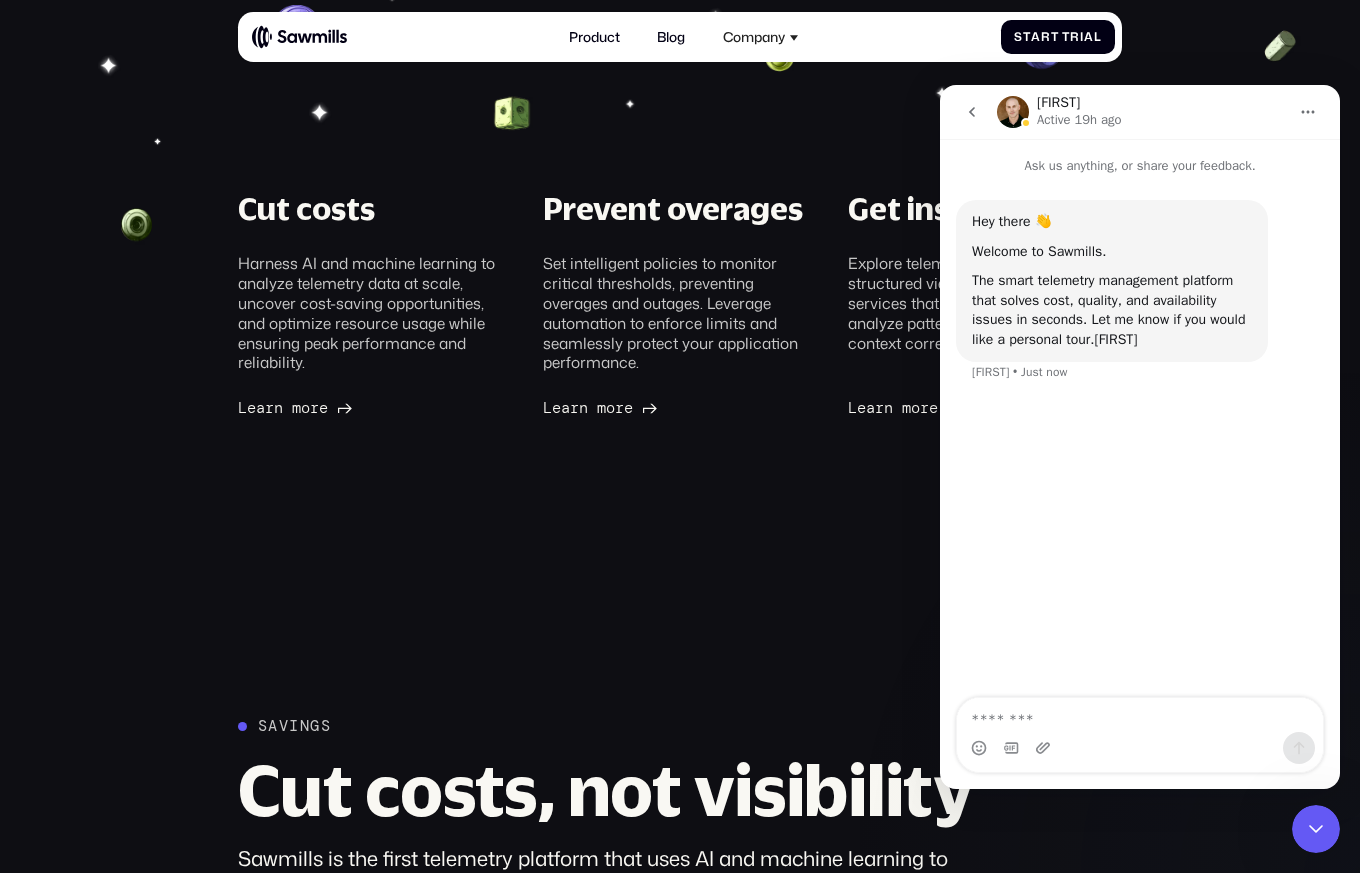 click 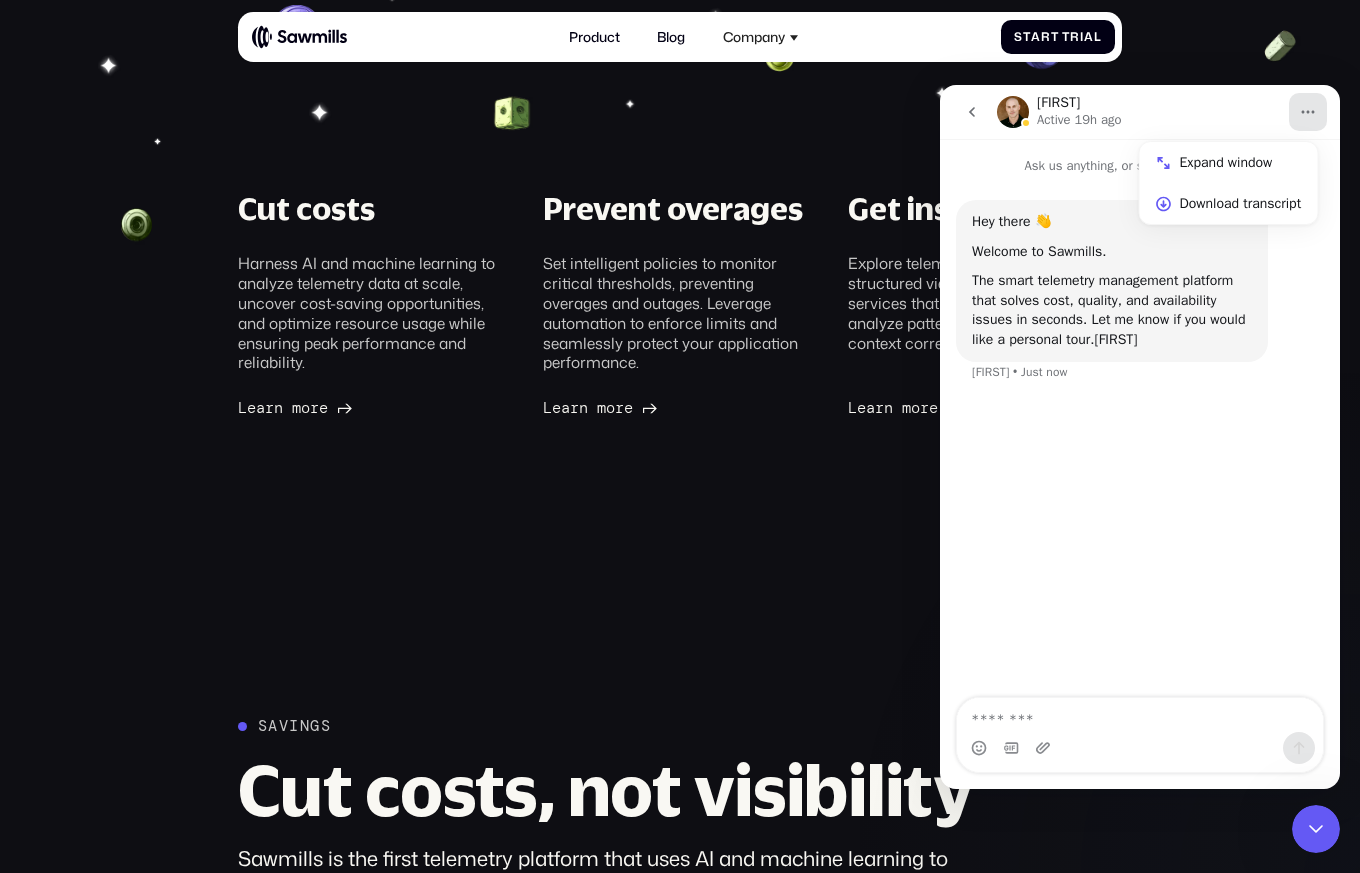 click 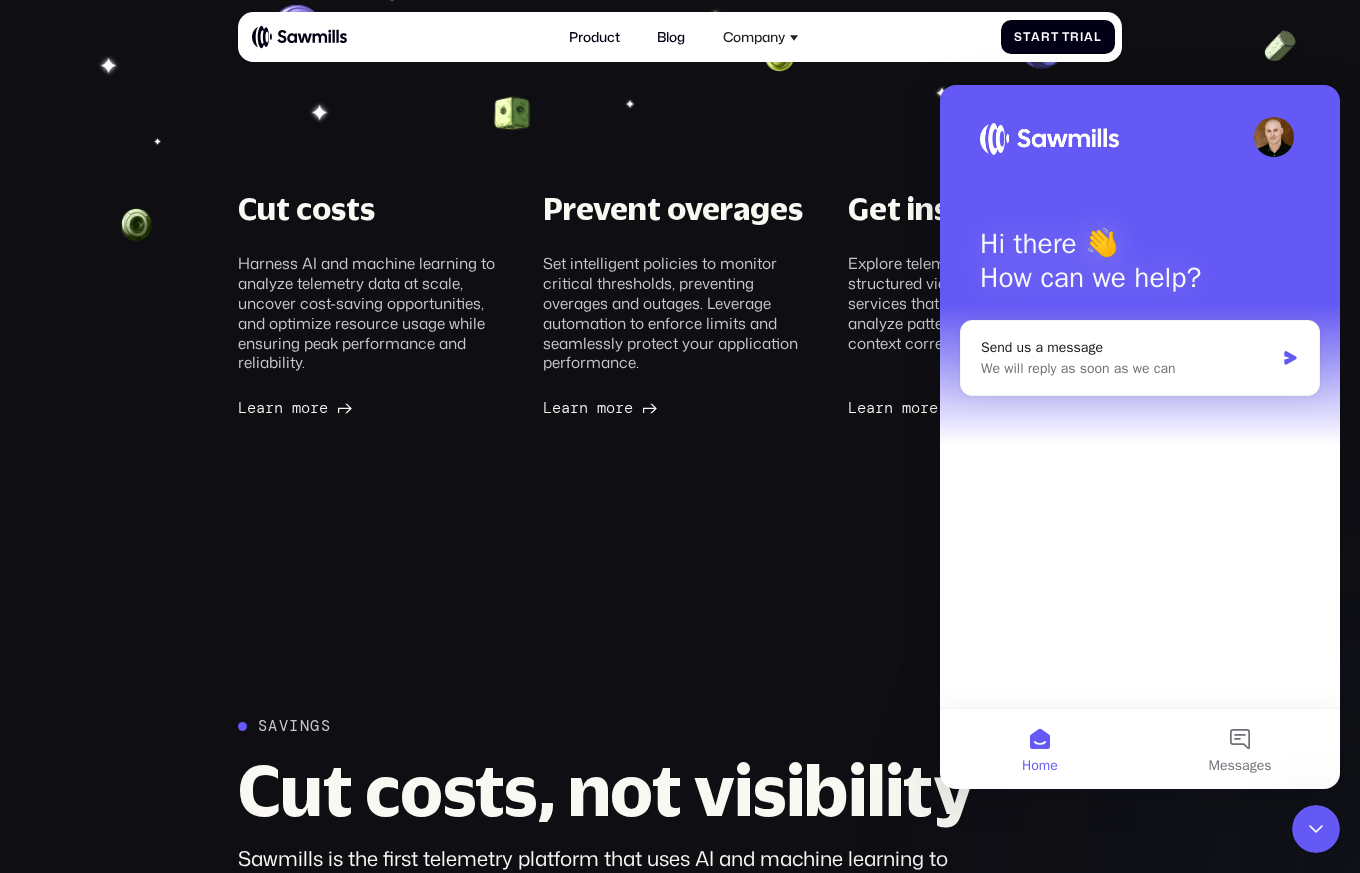 click on "Cut costs Harness AI and machine learning to analyze telemetry data at scale, uncover cost-saving opportunities, and optimize resource usage while ensuring peak performance and reliability. L e a r n   m o r e L e a r n   m o r e
Prevent overages Set intelligent policies to monitor critical thresholds, preventing overages and outages. Leverage automation to enforce limits and seamlessly protect your application performance. L e a r n   m o r e L e a r n   m o r e
Get insights Explore telemetry data issues with structured views of logs, metrics, and services that help you surface issues, analyze patterns, and enable quick, in-context corrective actions. L e a r n   m o r e L e a r n   m o r e" at bounding box center [680, 397] 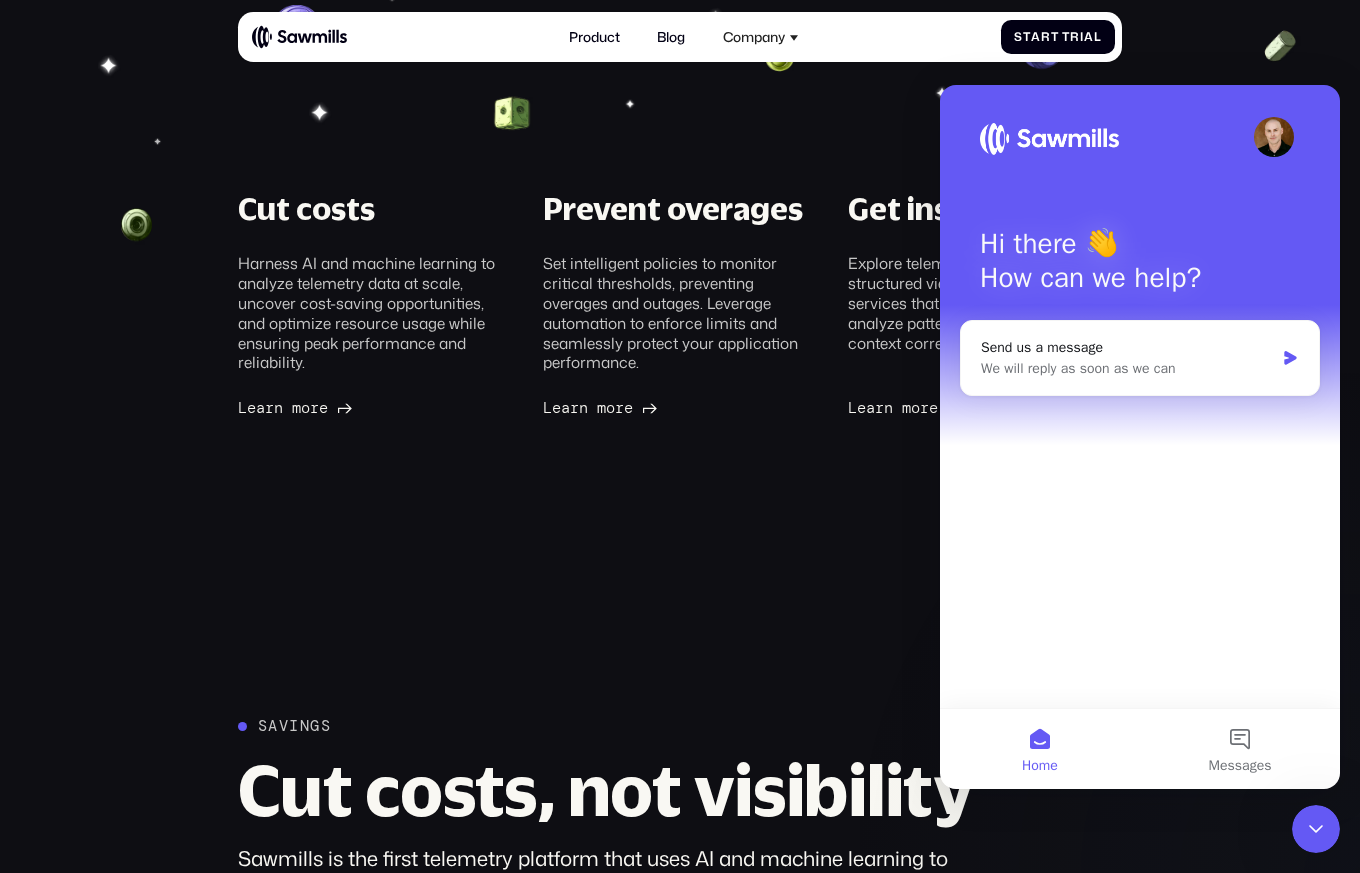 click on "Savings Cut costs, not visibility Sawmills is the first telemetry platform that uses AI and machine learning to slash observability costs by 50–80% while maintaining complete visibility. Smart insights Identify cost-saving opportunities by pinpointing issues such as verbose logging, duplicate attributes, and high-cardinality metrics, highlighting exactly where to eliminate waste. Intelligent recommendations Deliver tailored solutions powered by the industry’s leading AI to optimize costs, including smart aggregation, log summarization, and trace compression. Instant actions Implement cost-saving changes with a single click, avoiding manual or complex configurations. It’s the fastest way to reduce the cost of your telemetry pipeline." at bounding box center (680, 1243) 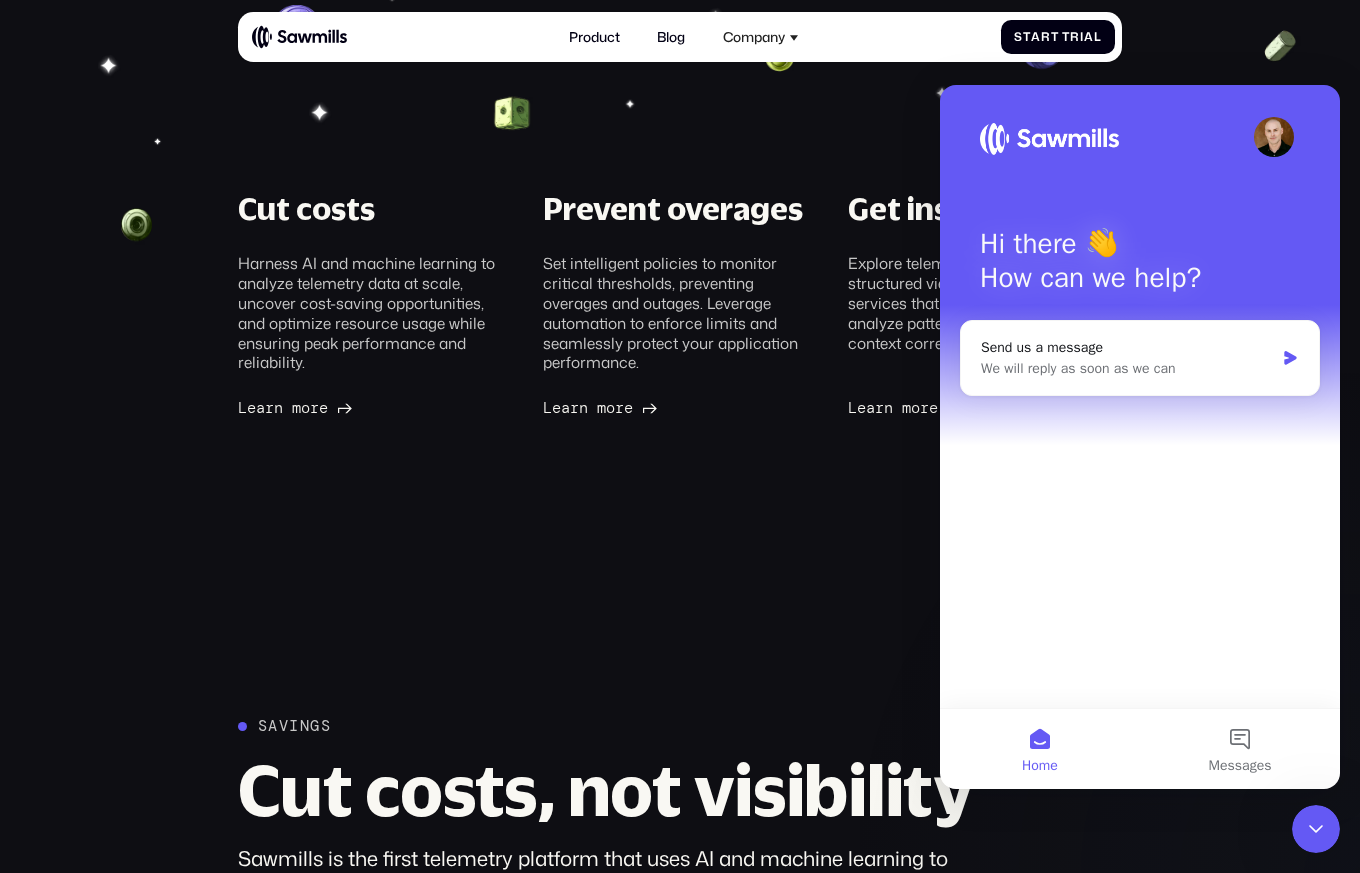 click 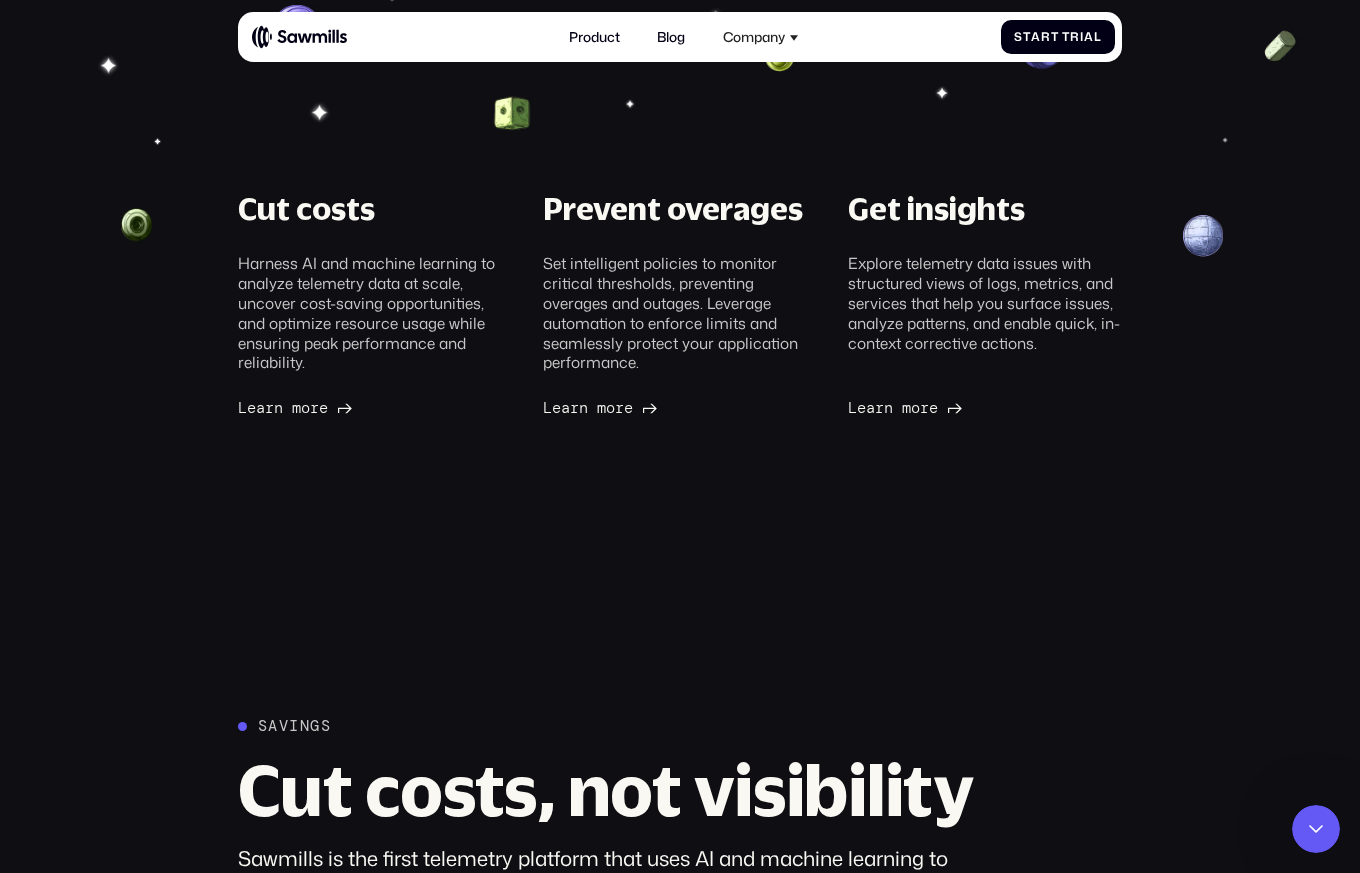 scroll, scrollTop: 0, scrollLeft: 0, axis: both 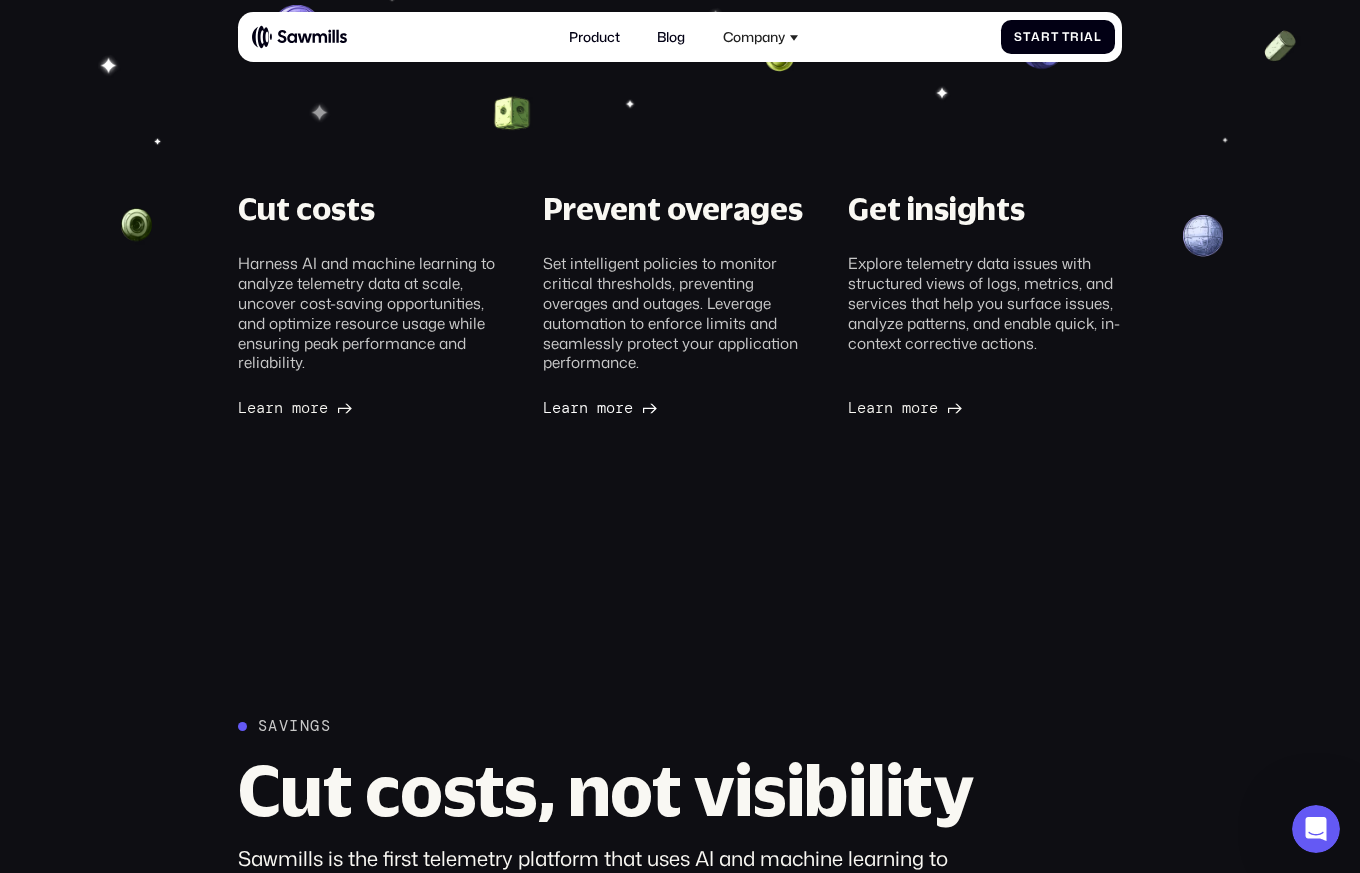 click on "L e a r n   m o r e L e a r n   m o r e" at bounding box center [588, 407] 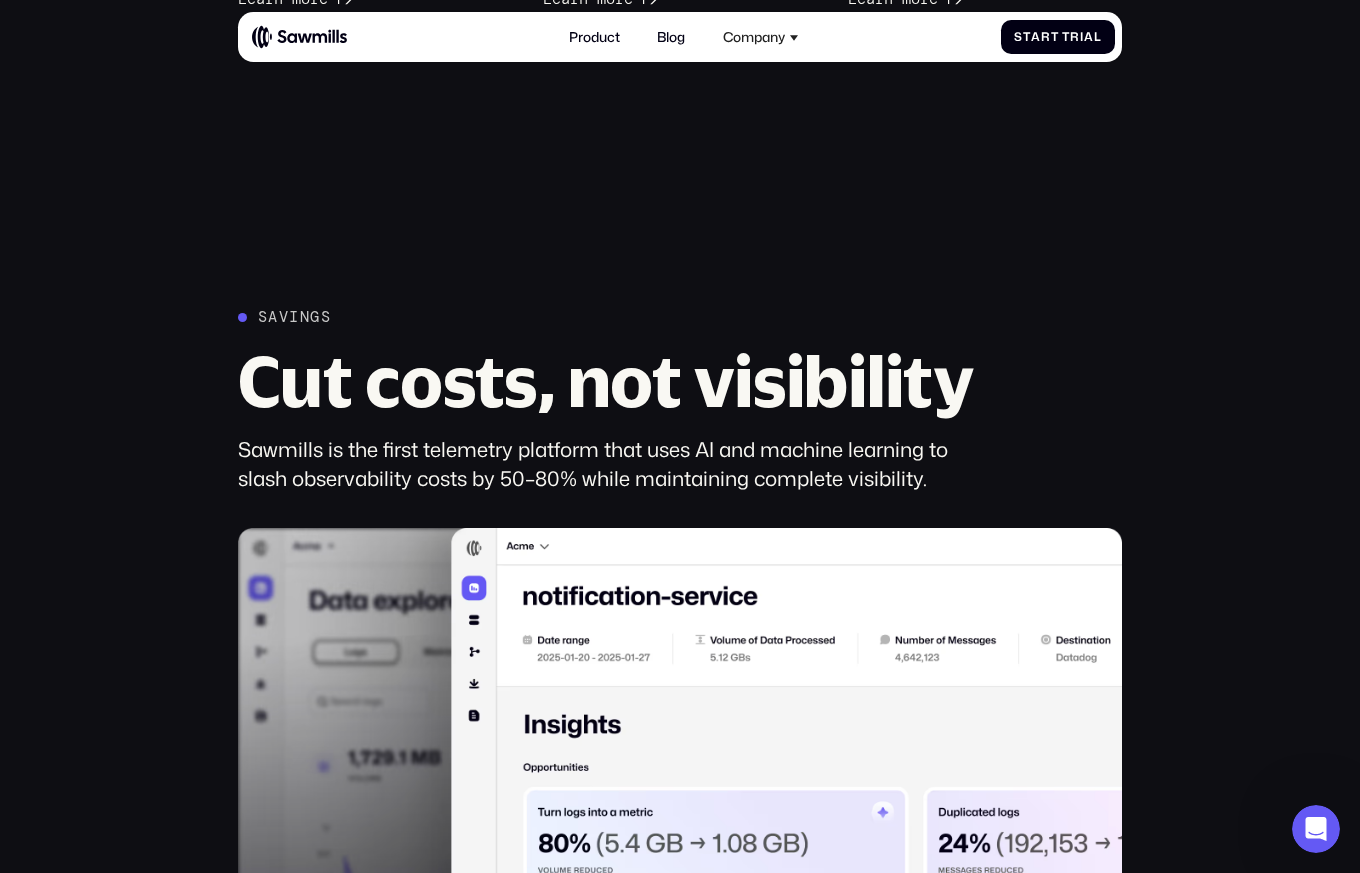 scroll, scrollTop: 1025, scrollLeft: 0, axis: vertical 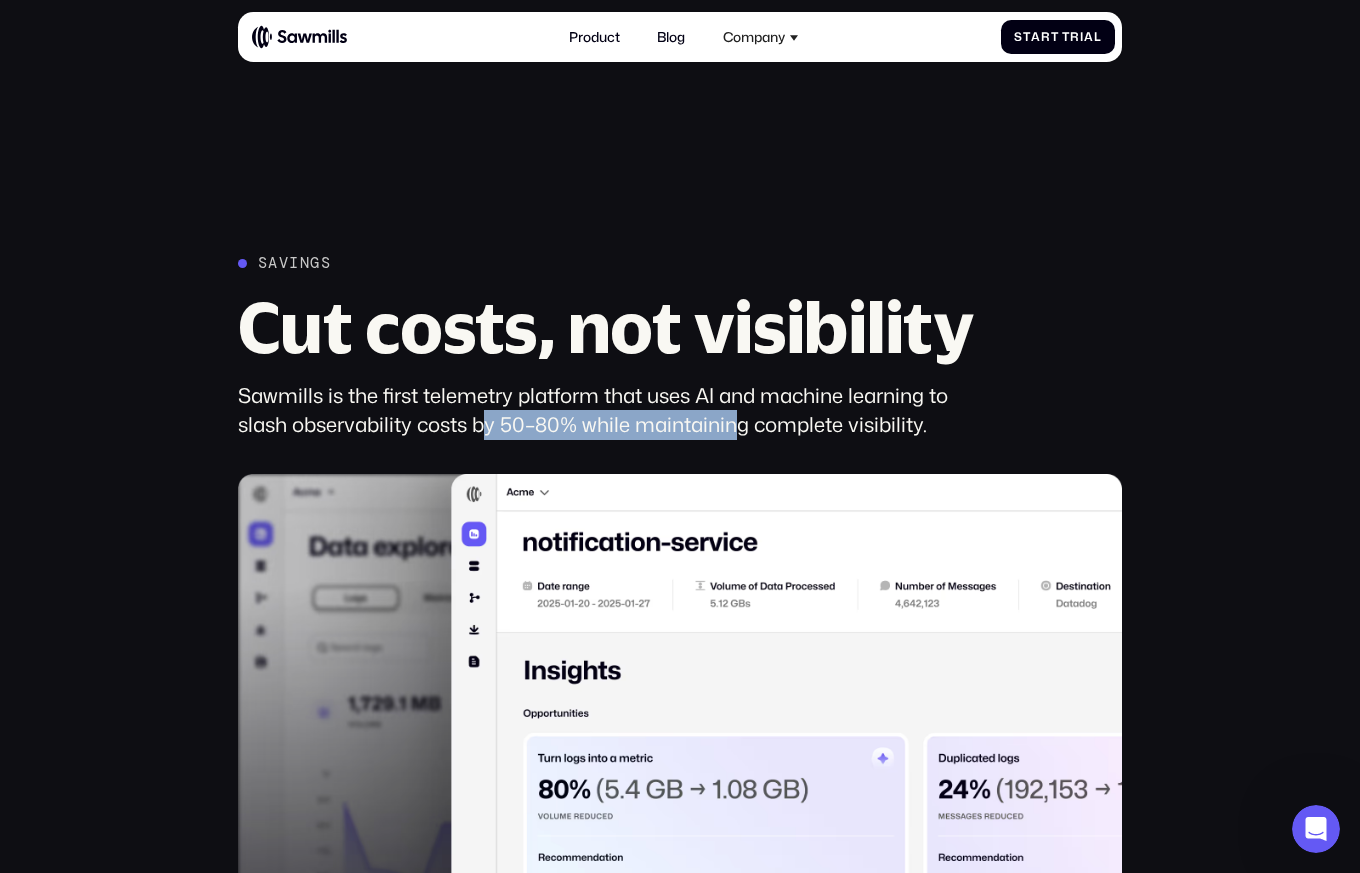 drag, startPoint x: 491, startPoint y: 423, endPoint x: 743, endPoint y: 423, distance: 252 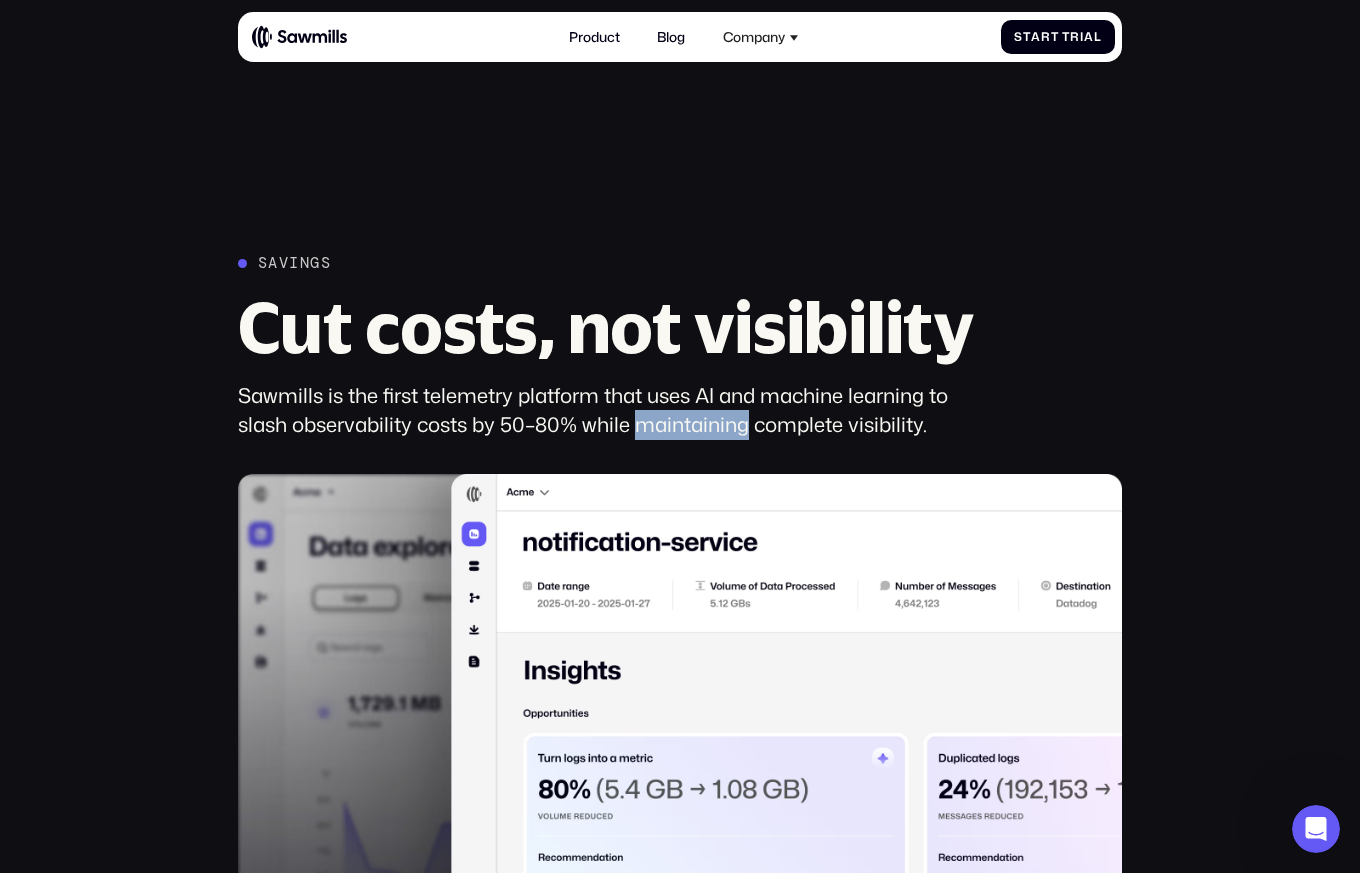 click on "Sawmills is the first telemetry platform that uses AI and machine learning to slash observability costs by 50–80% while maintaining complete visibility." at bounding box center [616, 410] 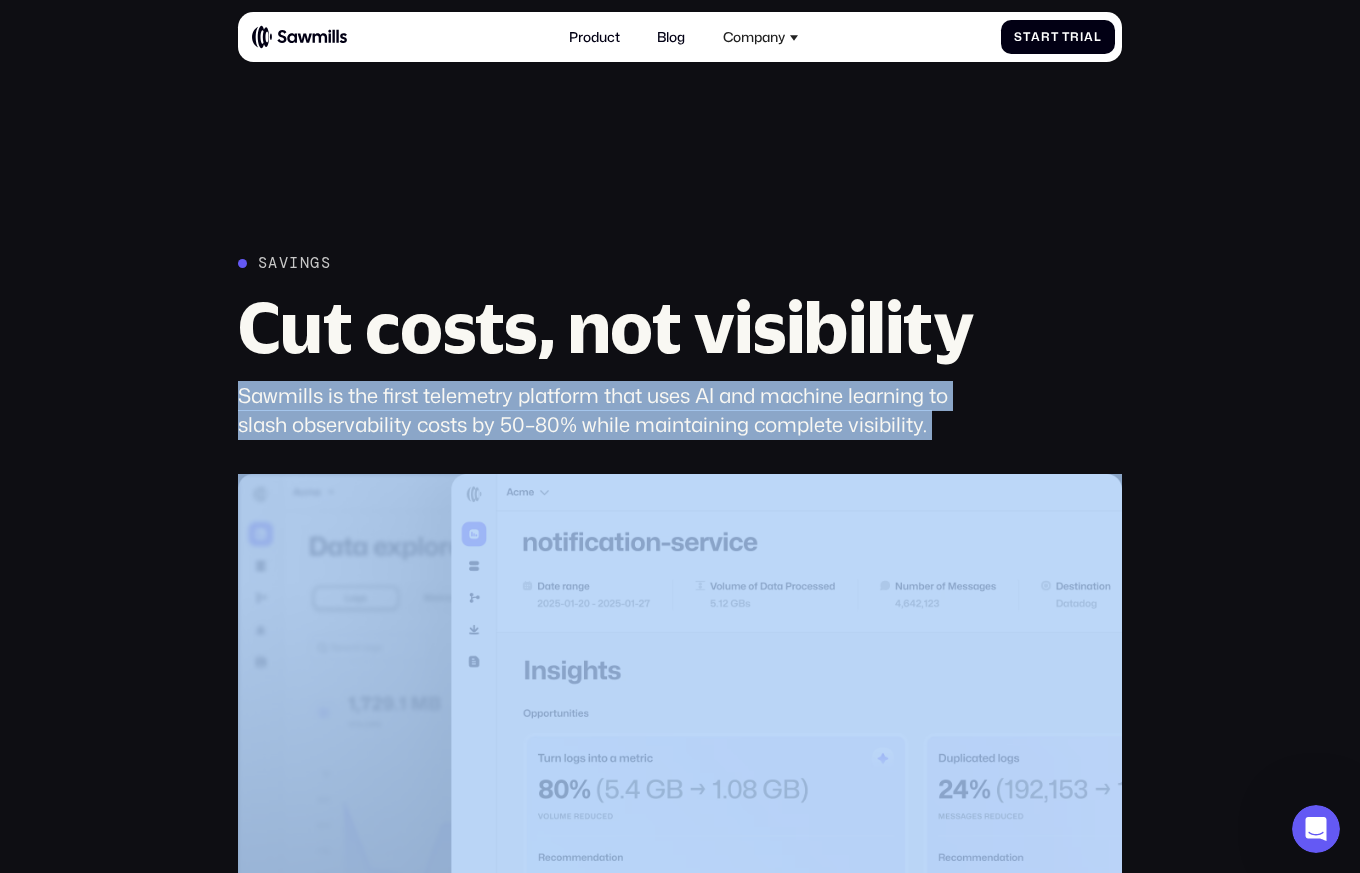 click on "Sawmills is the first telemetry platform that uses AI and machine learning to slash observability costs by 50–80% while maintaining complete visibility." at bounding box center [616, 410] 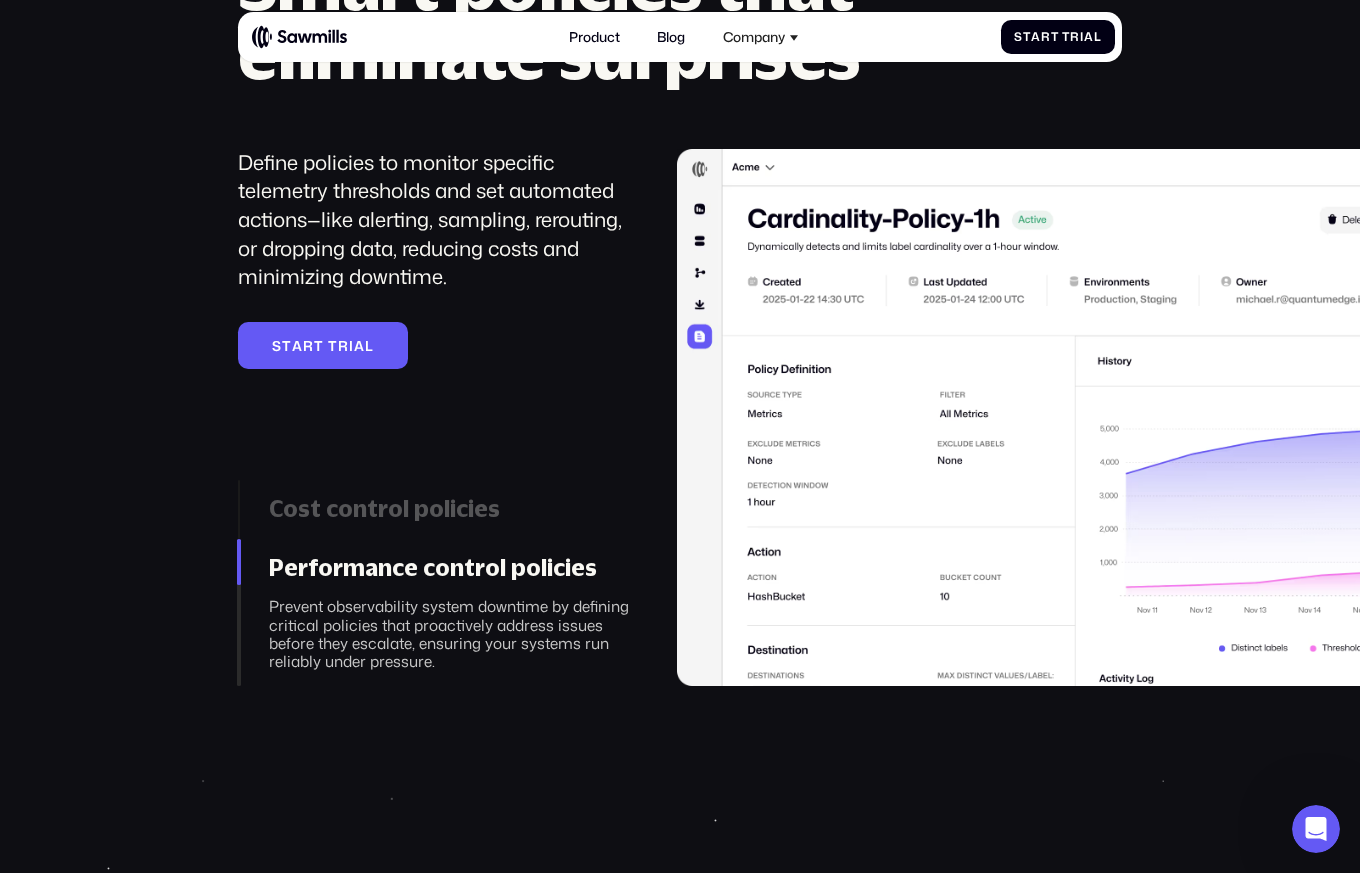 scroll, scrollTop: 2806, scrollLeft: 0, axis: vertical 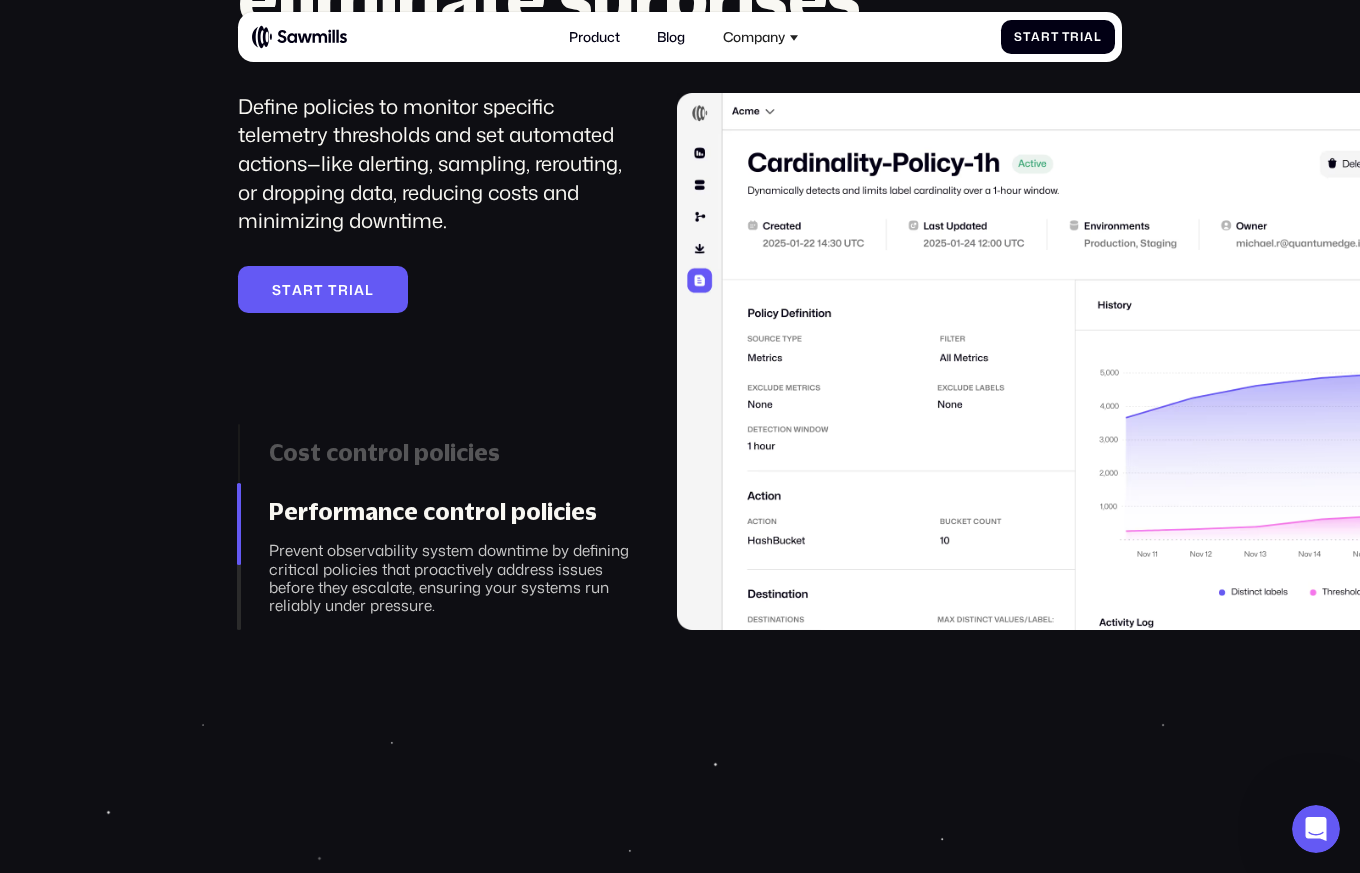 click on "Performance control policies Prevent observability system downtime by defining critical policies that proactively address issues before they escalate, ensuring your systems run reliably under pressure." at bounding box center [433, 556] 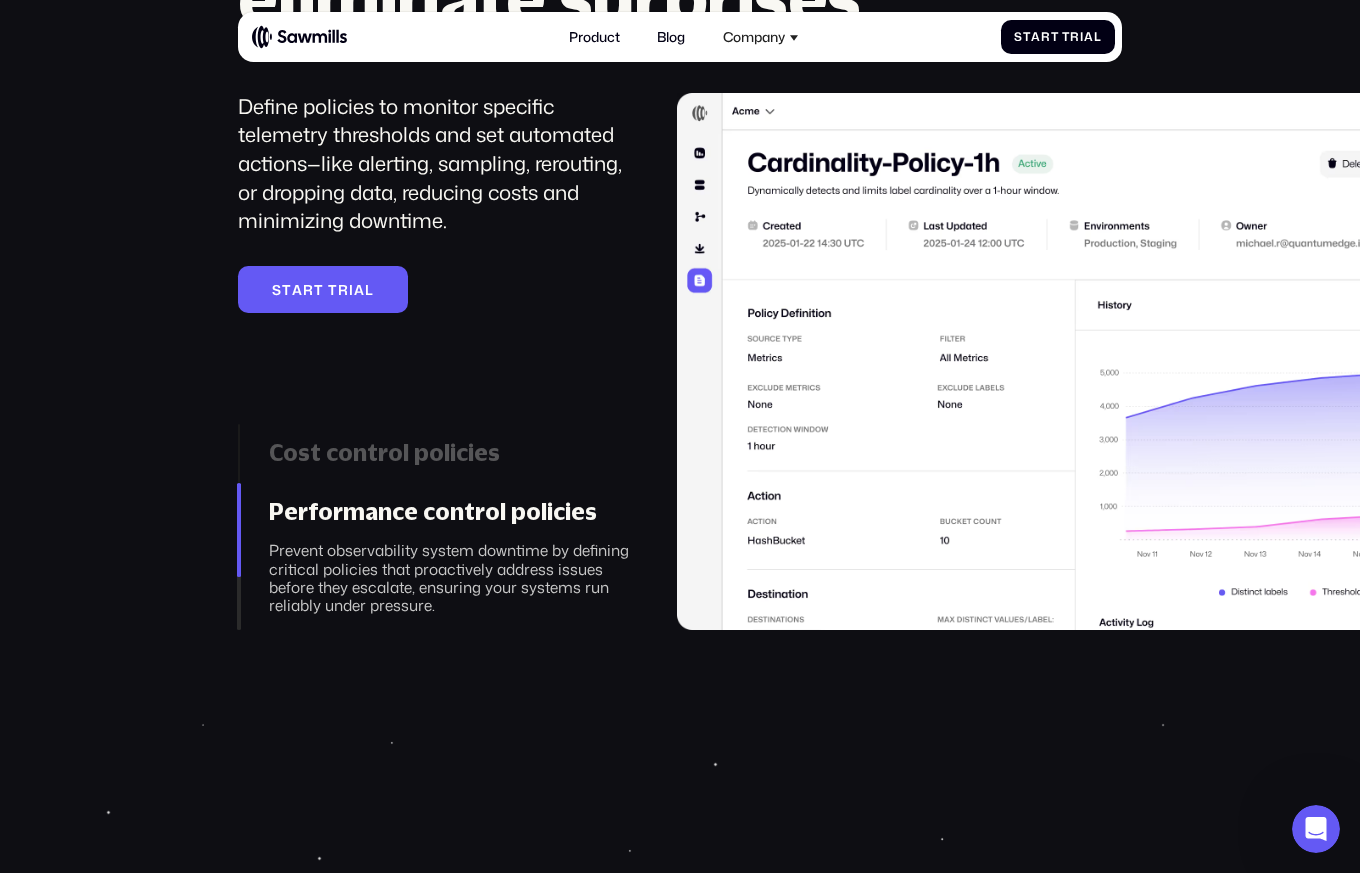 click on "Cost control policies" at bounding box center (449, 453) 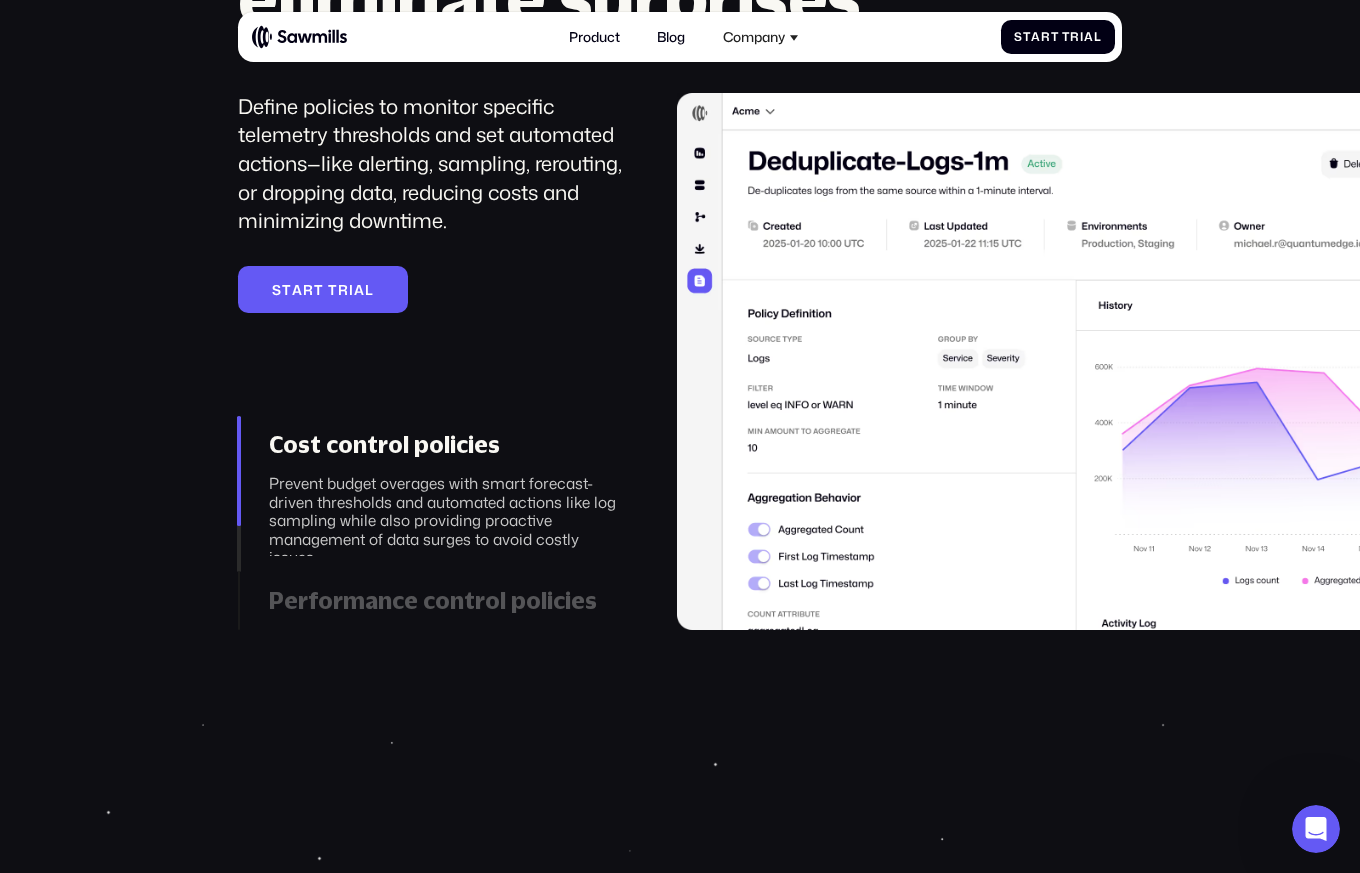 click on "Prevent budget overages with smart forecast-driven thresholds and automated actions like log sampling while also providing proactive management of data surges to avoid costly issues." at bounding box center (449, 520) 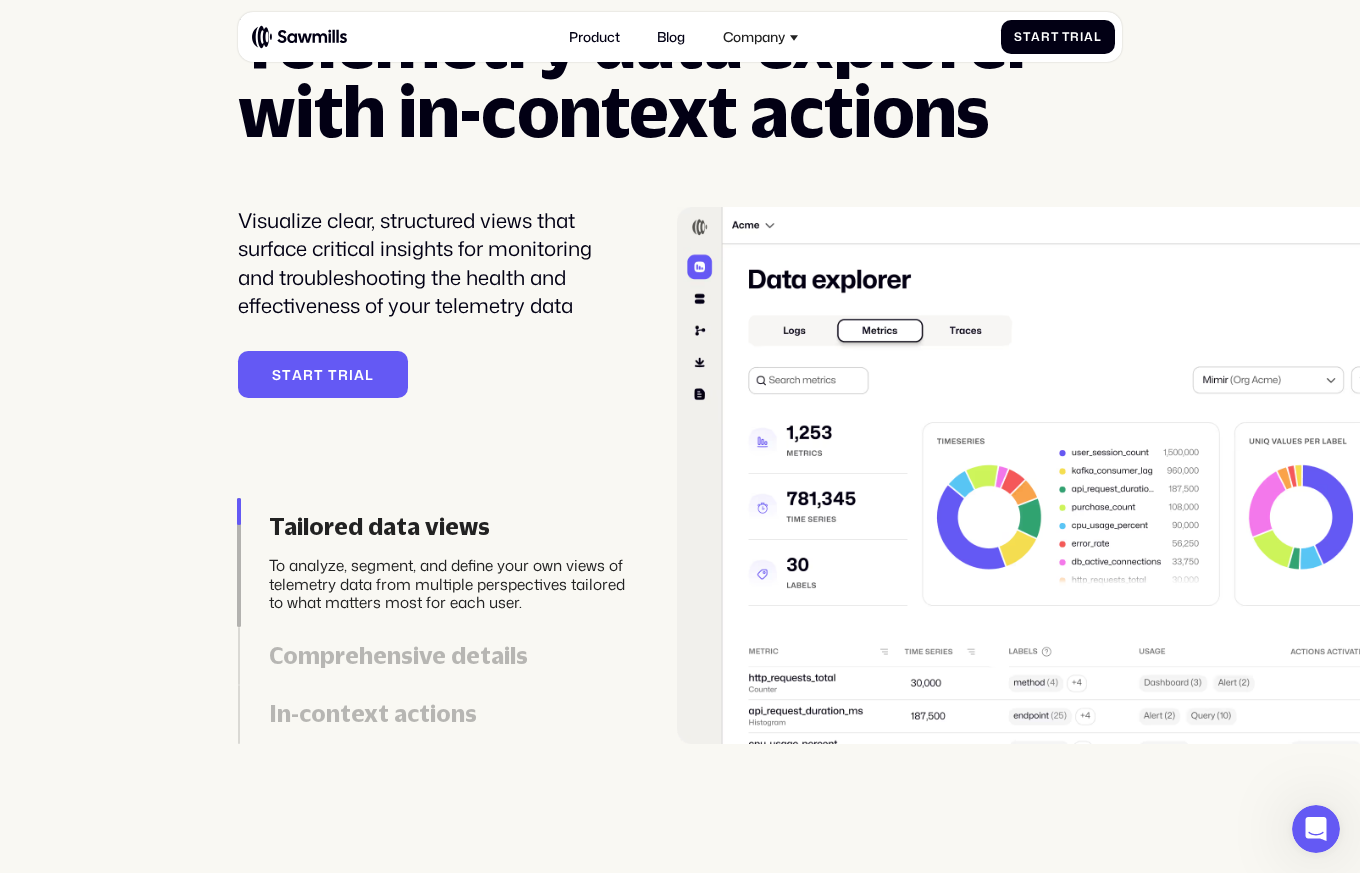 scroll, scrollTop: 3987, scrollLeft: 0, axis: vertical 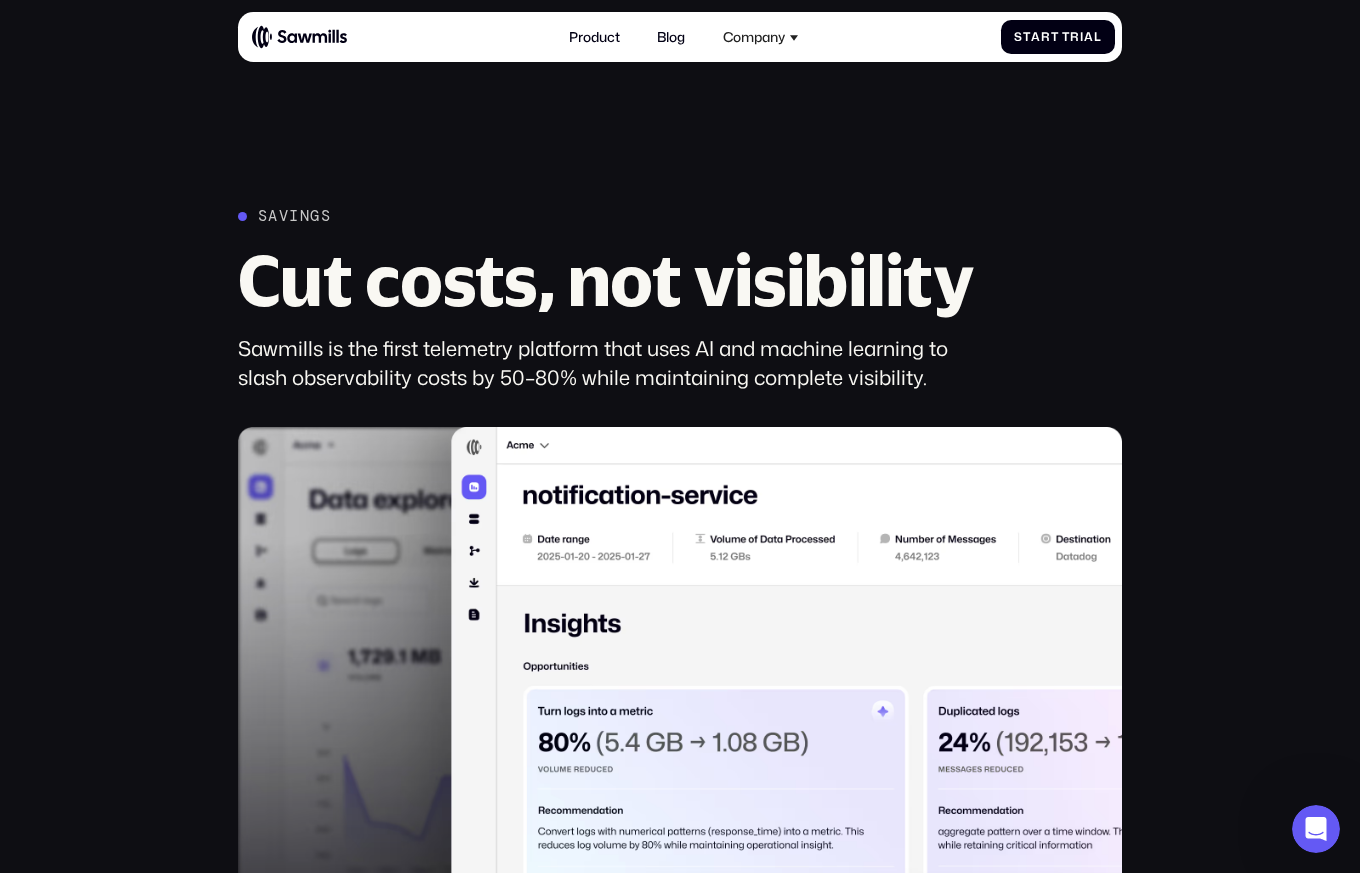 click on "Savings Cut costs, not visibility Sawmills is the first telemetry platform that uses AI and machine learning to slash observability costs by 50–80% while maintaining complete visibility." at bounding box center [616, 299] 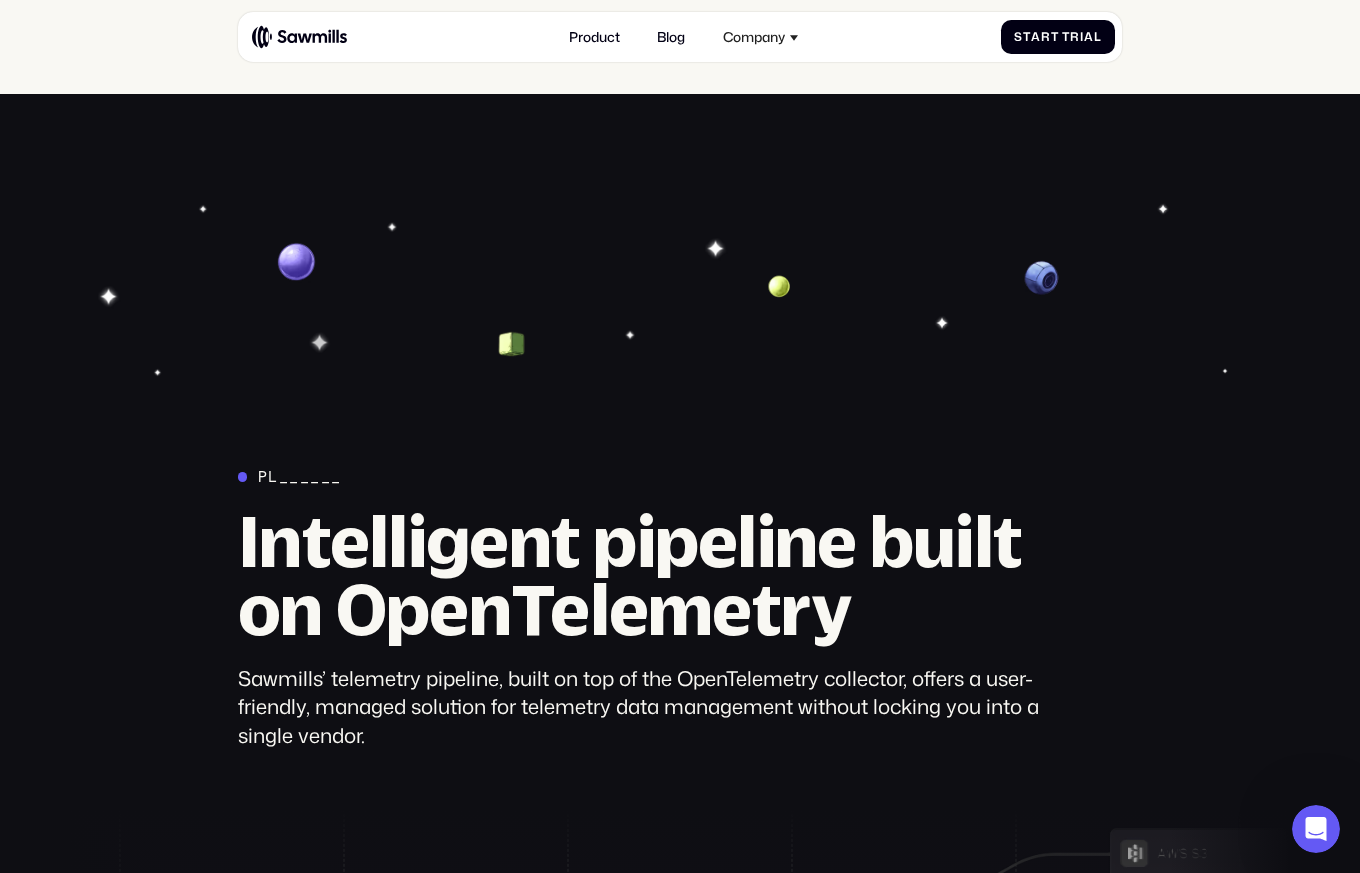 scroll, scrollTop: 5100, scrollLeft: 0, axis: vertical 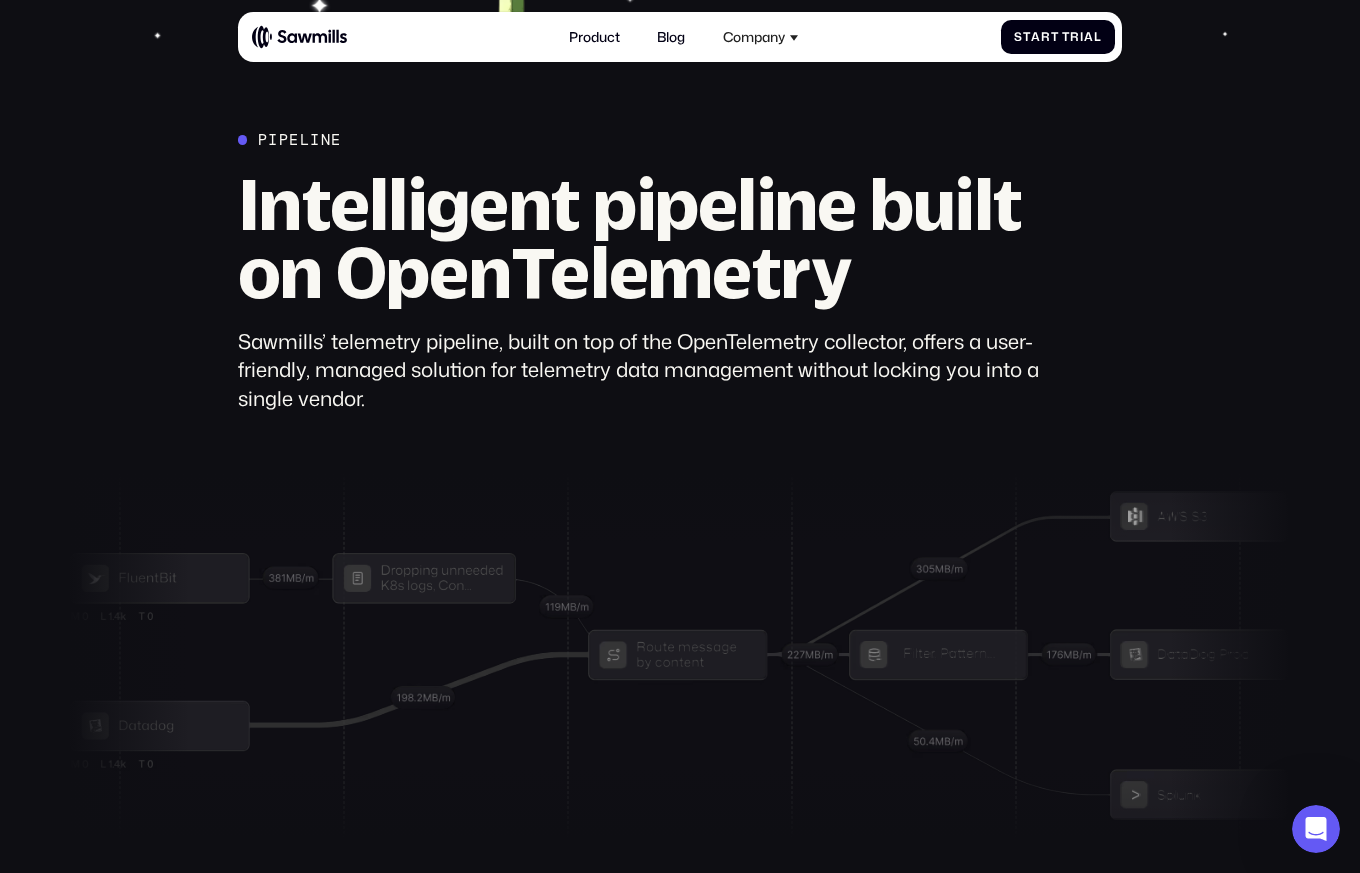 drag, startPoint x: 244, startPoint y: 344, endPoint x: 408, endPoint y: 366, distance: 165.46902 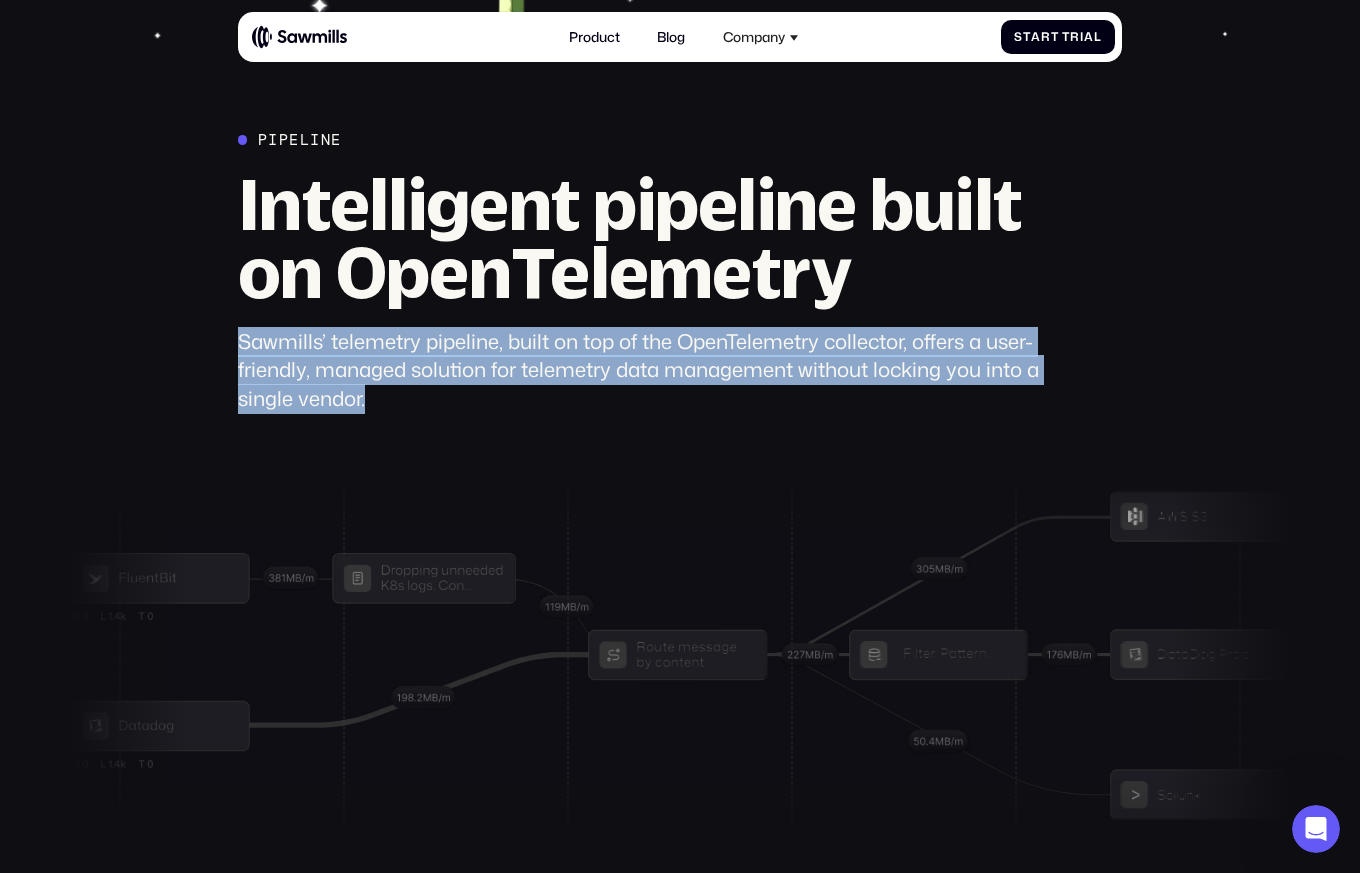 drag, startPoint x: 381, startPoint y: 393, endPoint x: 237, endPoint y: 344, distance: 152.10852 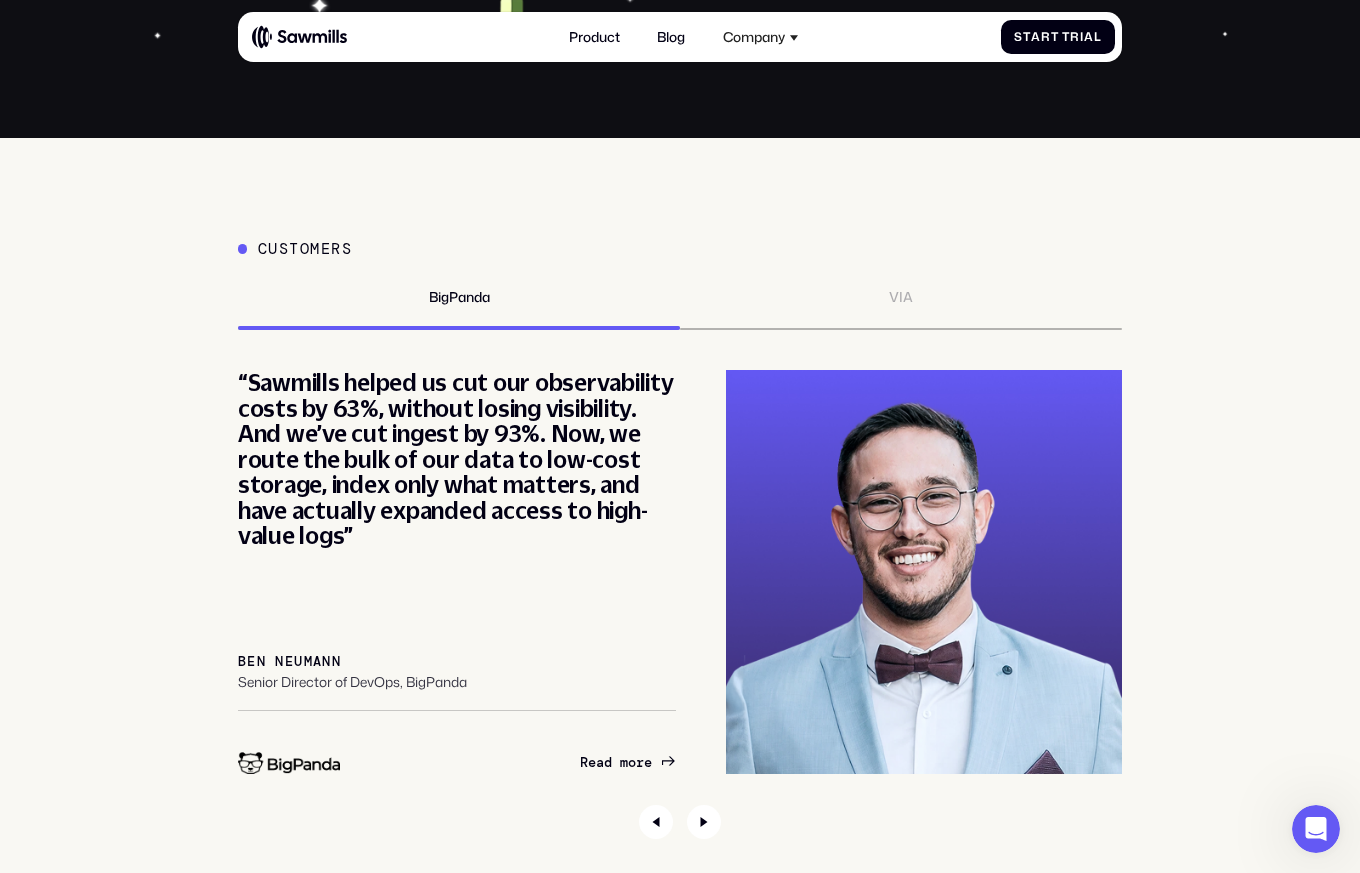 scroll, scrollTop: 6420, scrollLeft: 0, axis: vertical 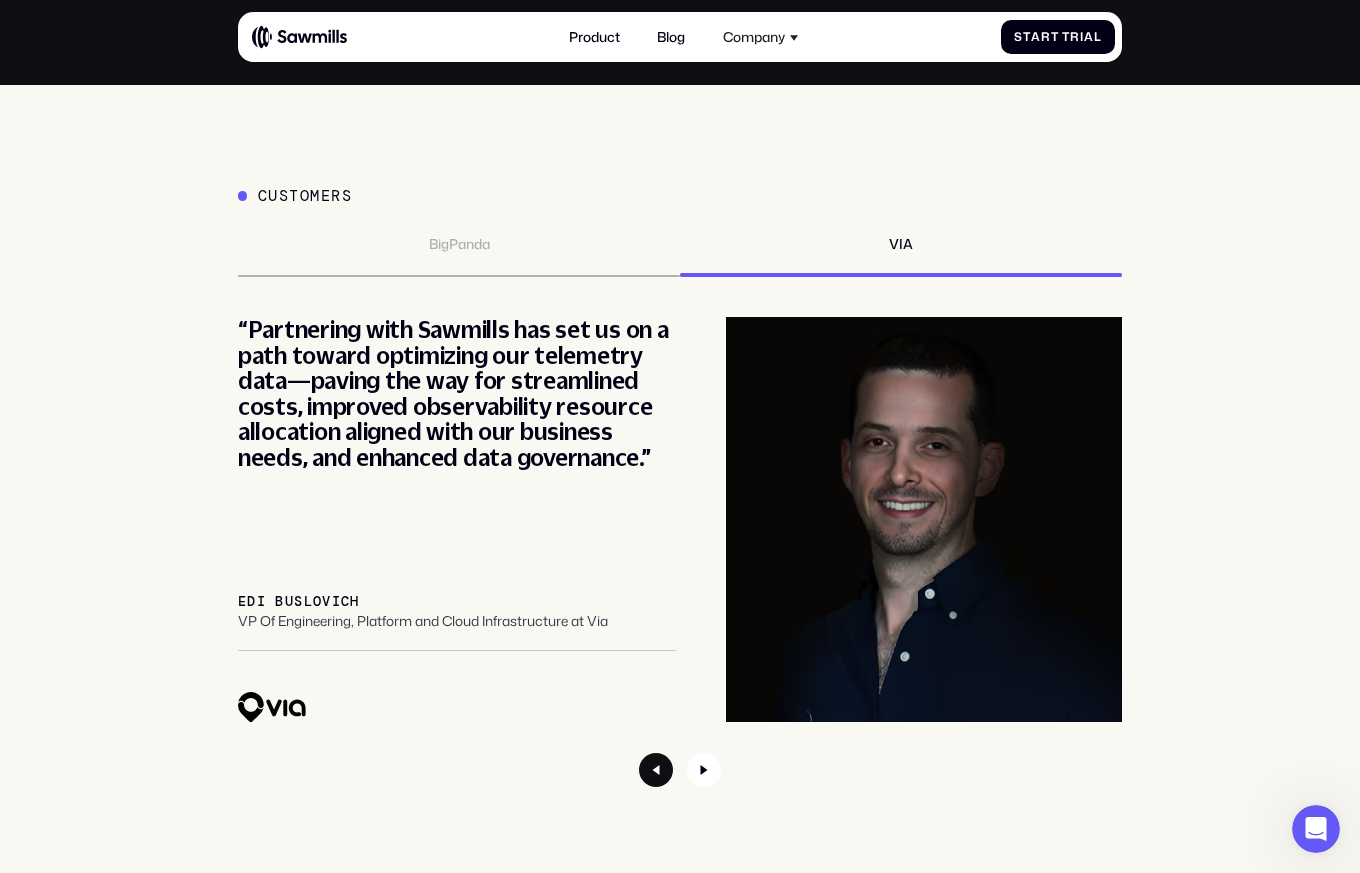 click 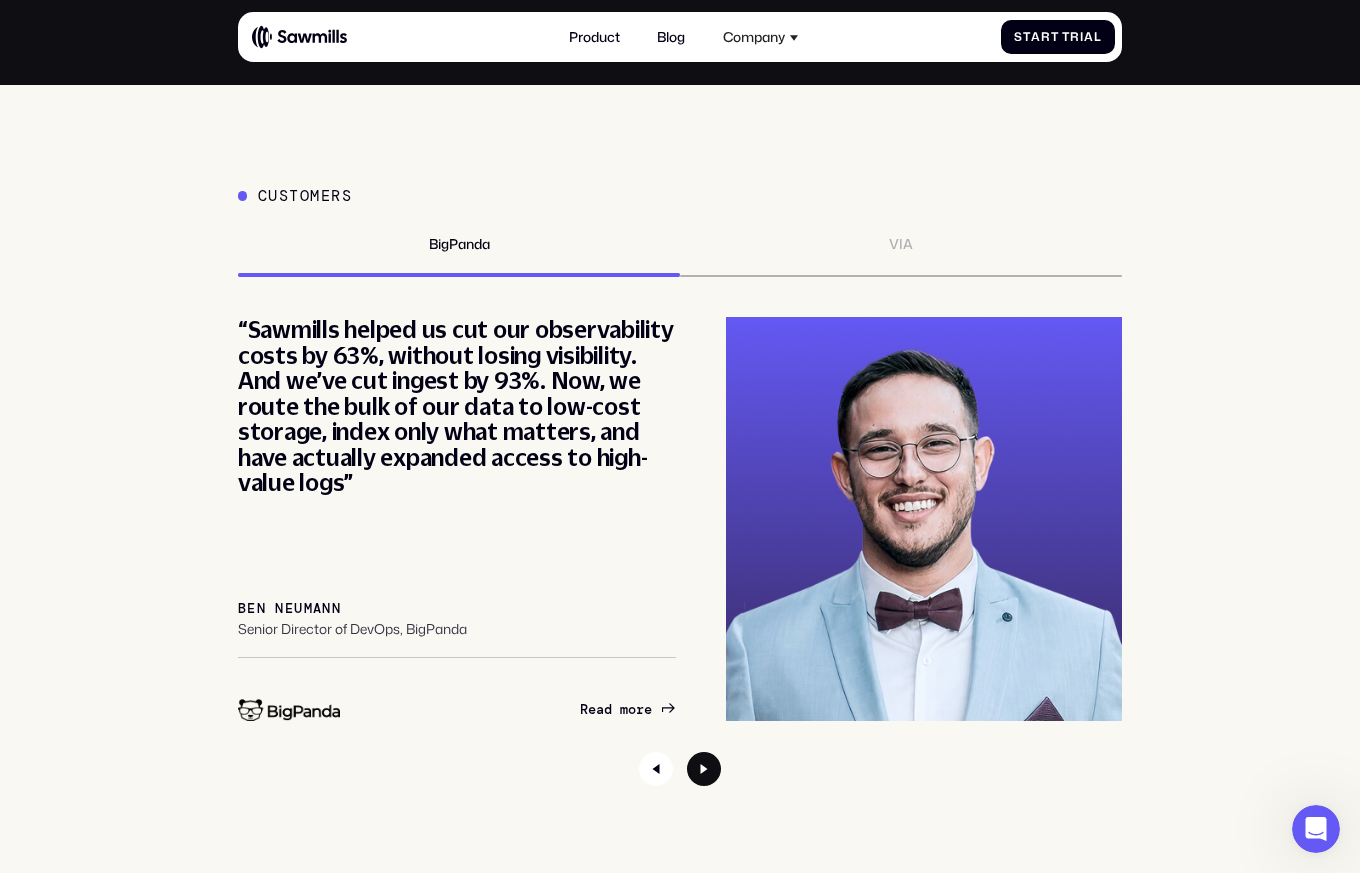 click 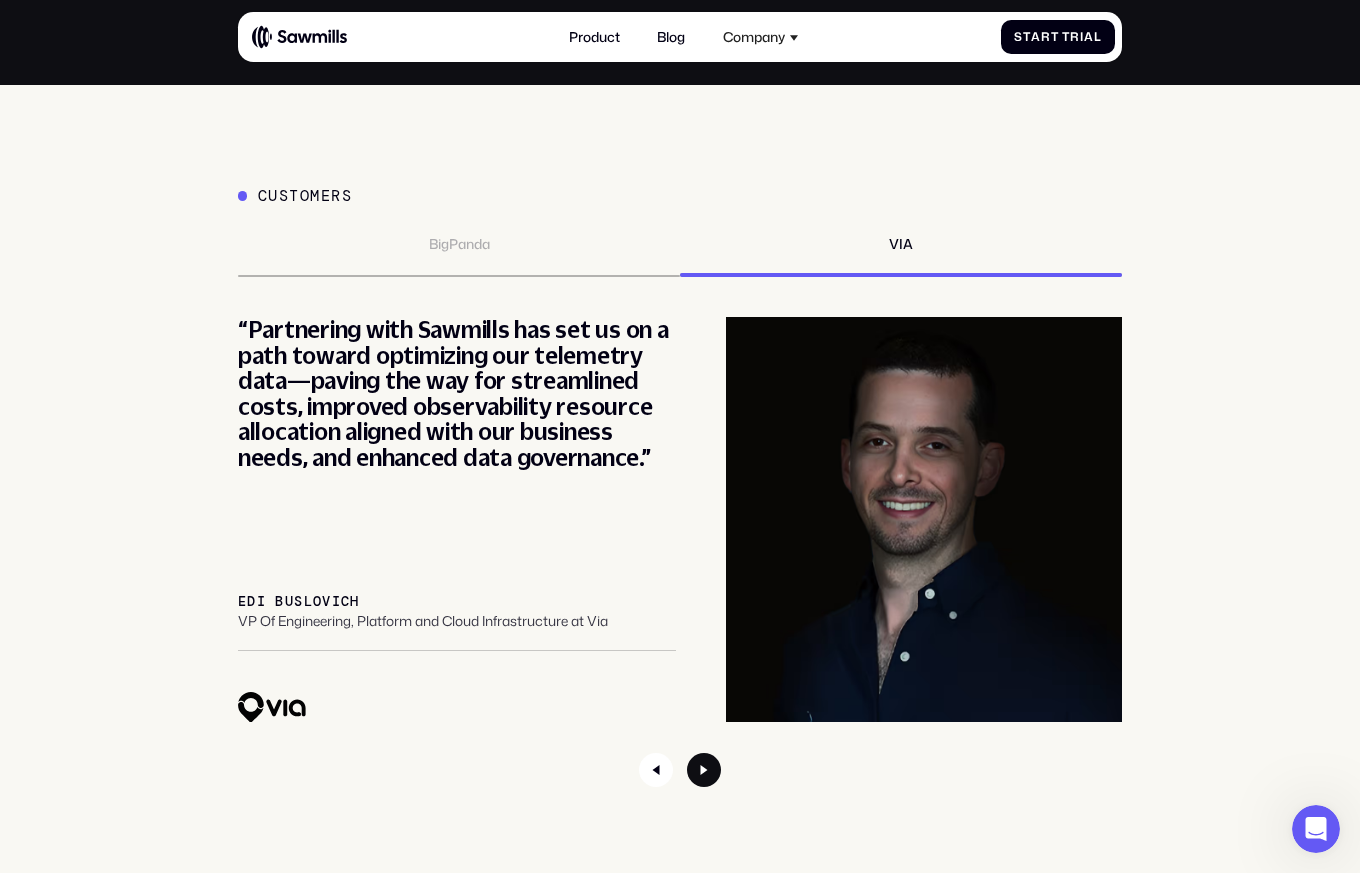 click 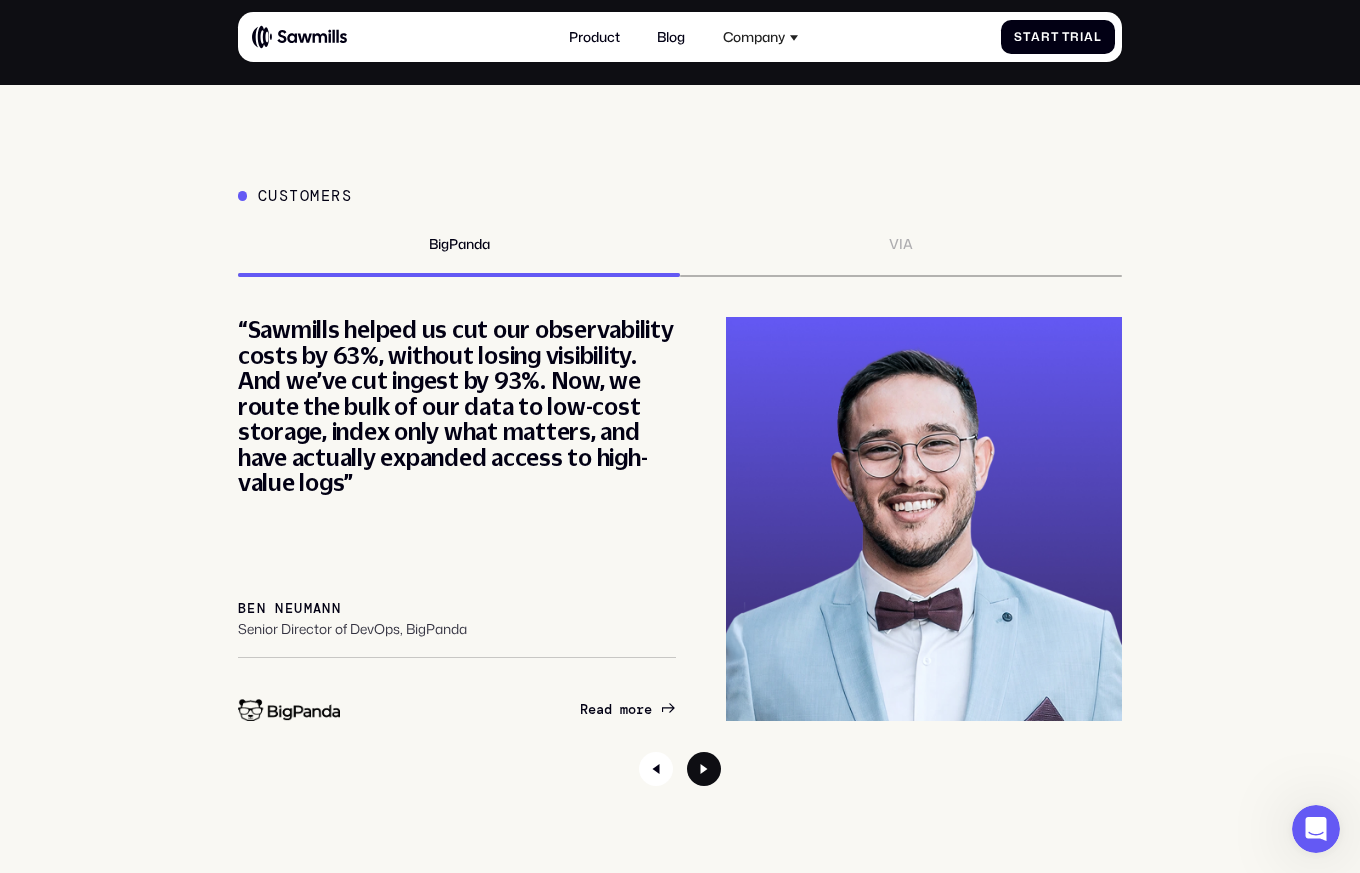 click 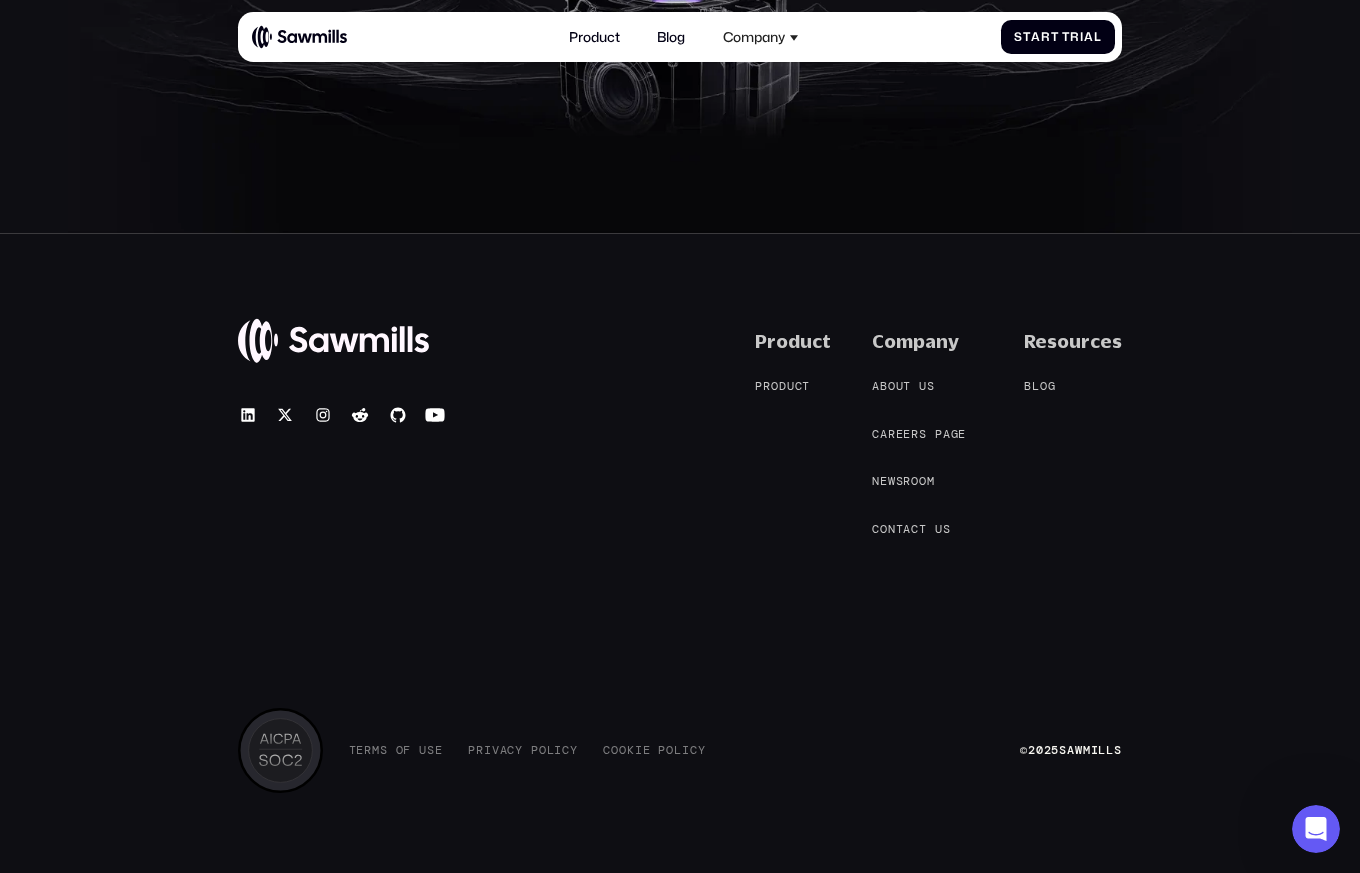scroll, scrollTop: 7853, scrollLeft: 0, axis: vertical 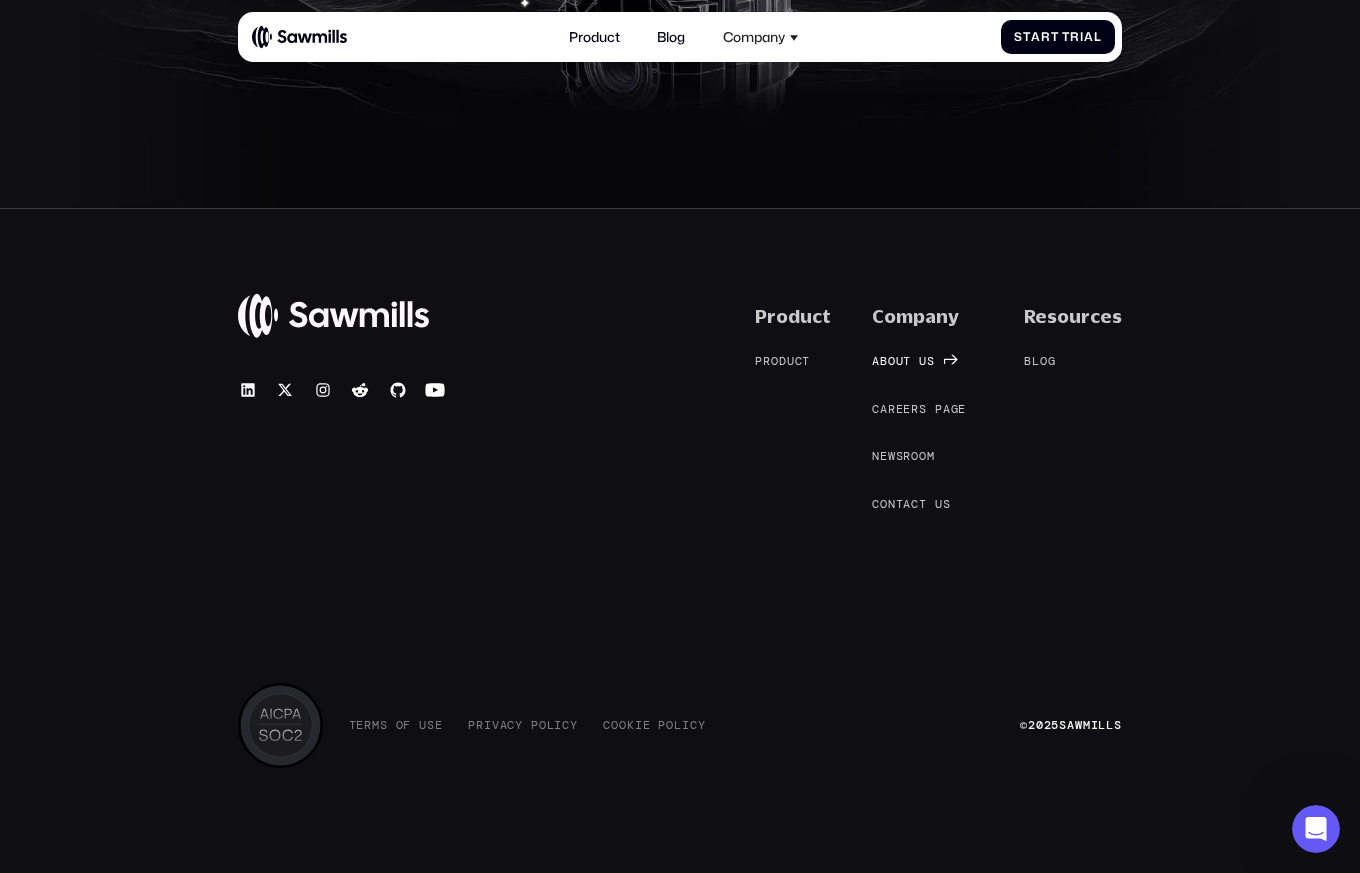 click on "u" at bounding box center (900, 361) 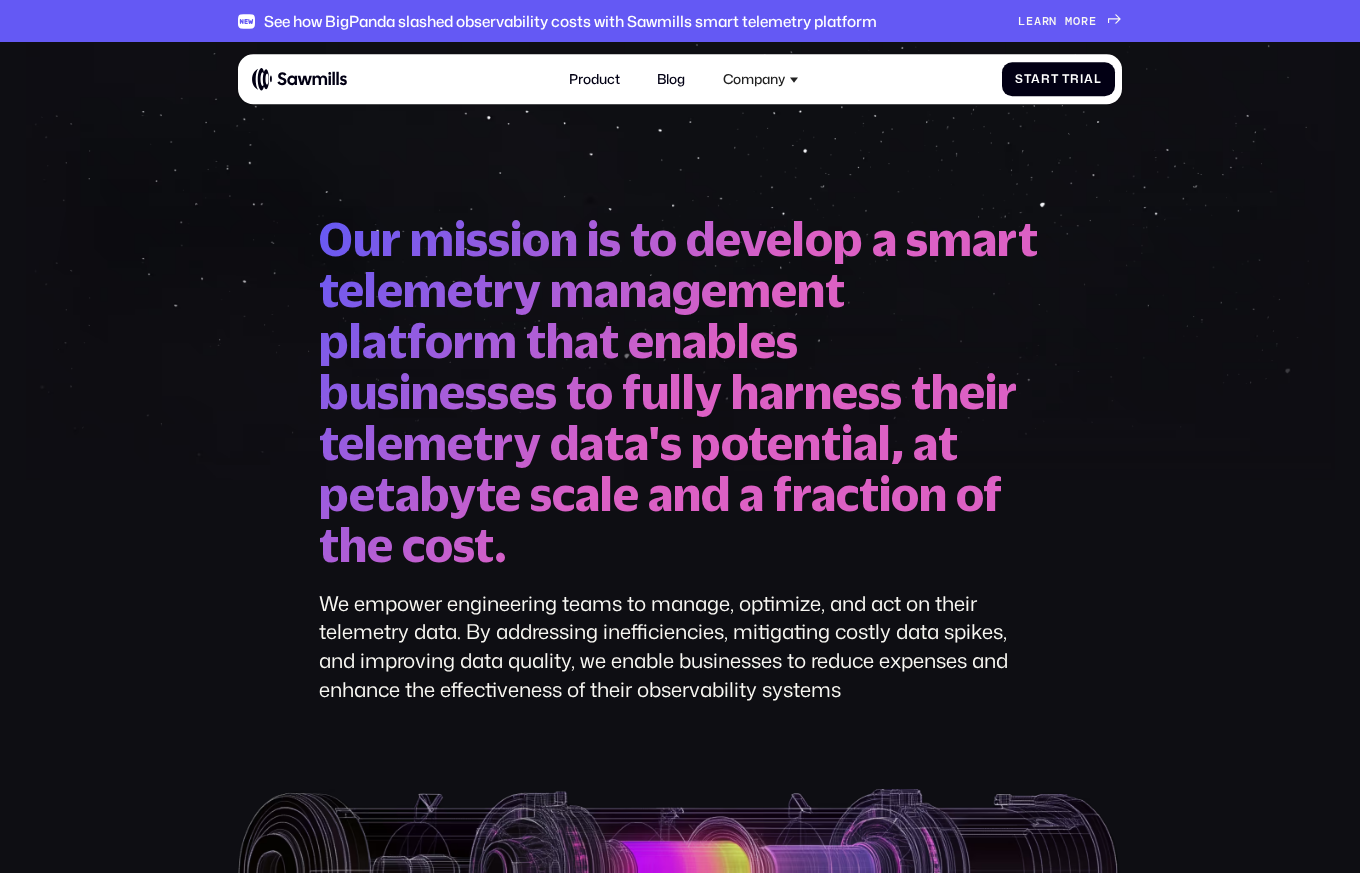 scroll, scrollTop: 0, scrollLeft: 0, axis: both 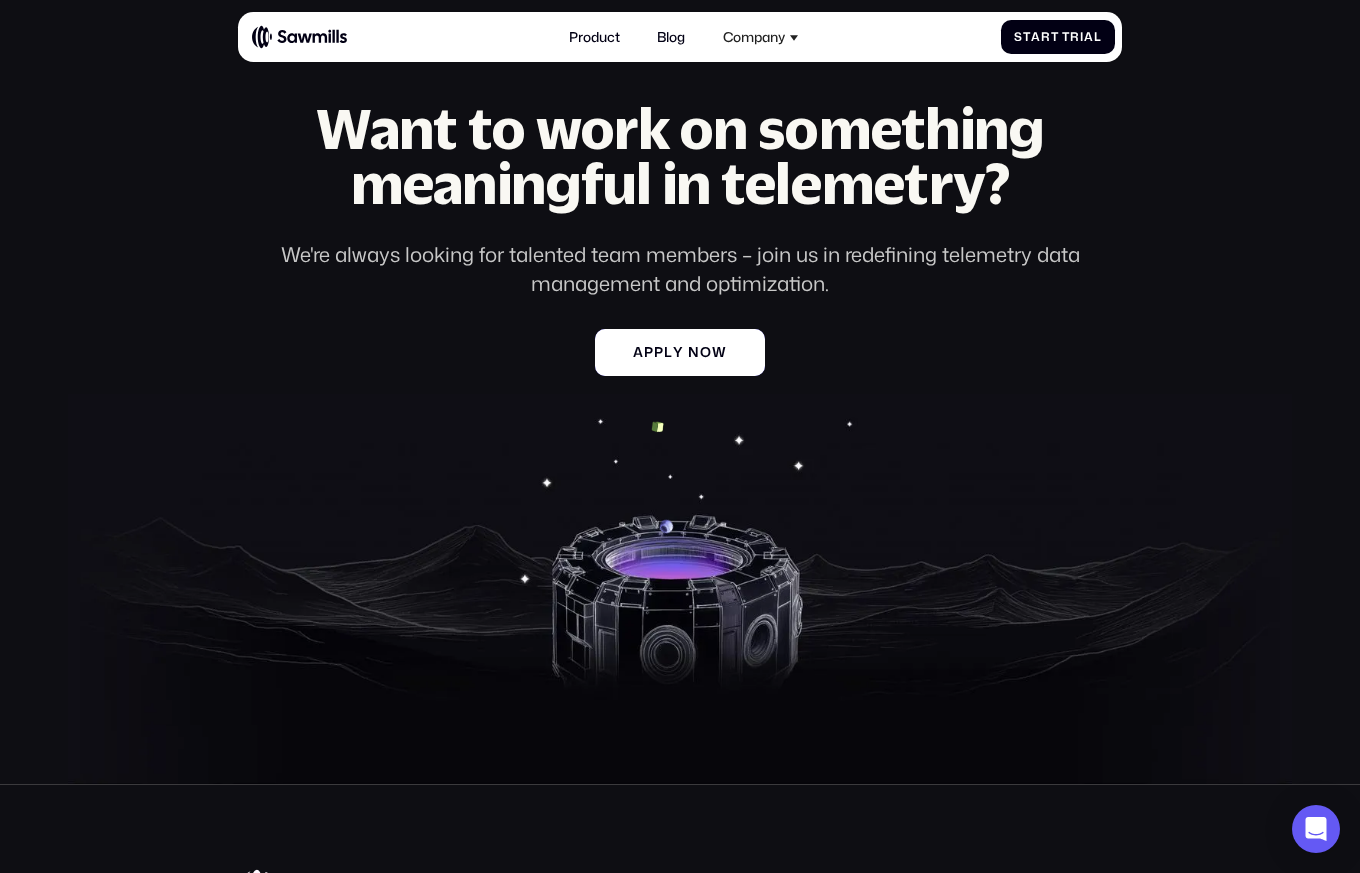 click on "o" at bounding box center (706, 352) 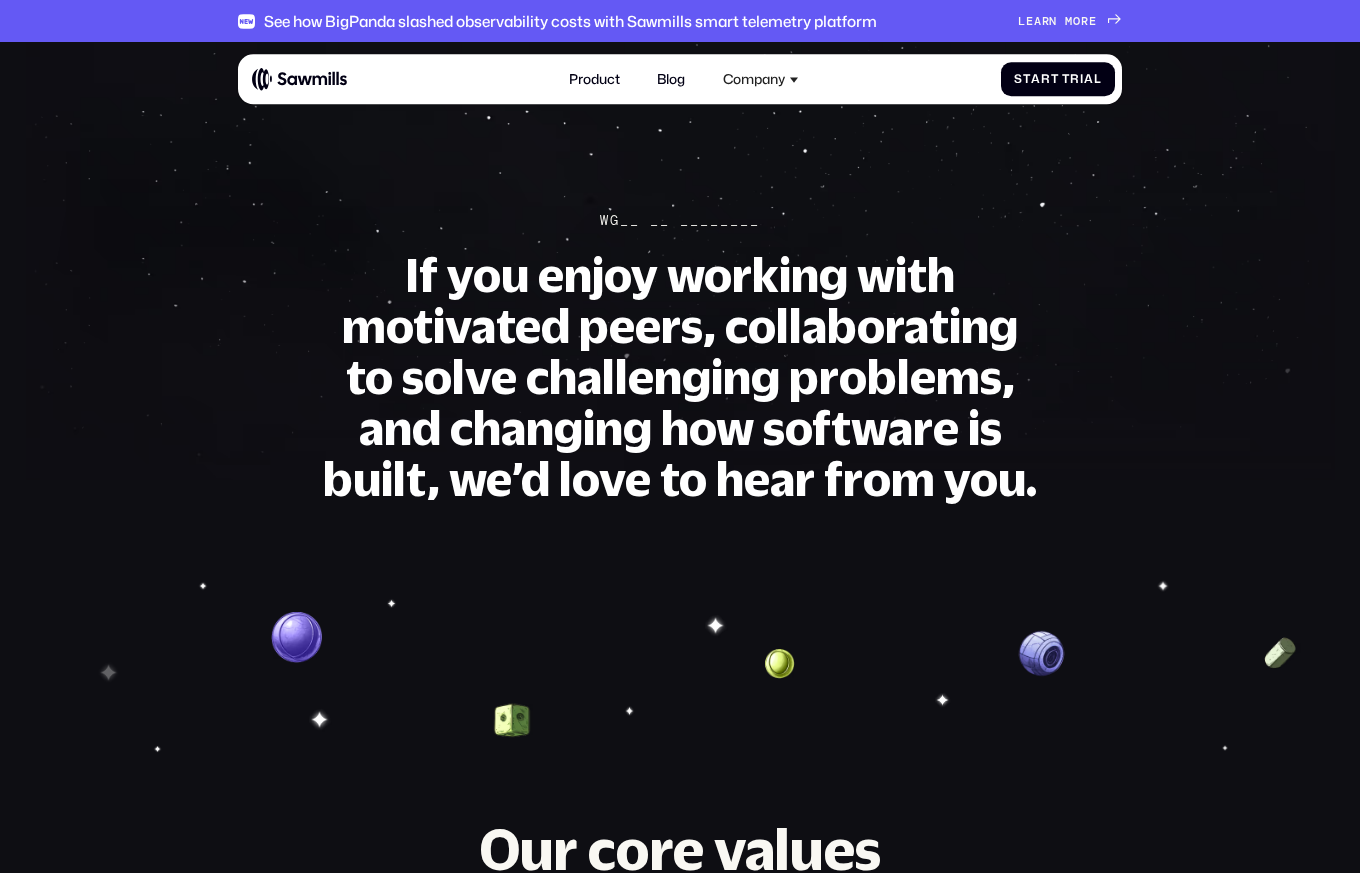 scroll, scrollTop: 0, scrollLeft: 0, axis: both 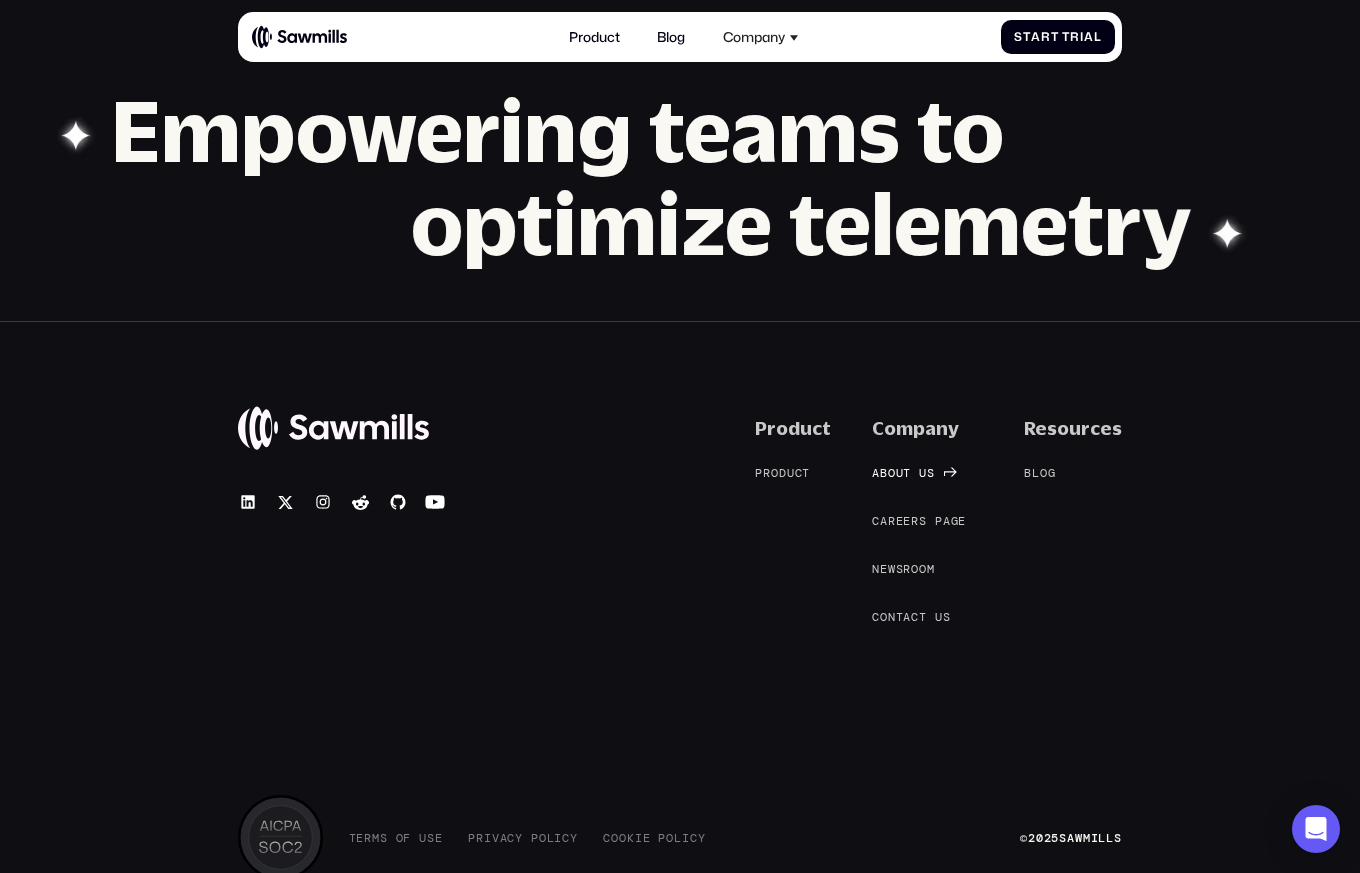 click on "o" at bounding box center (892, 473) 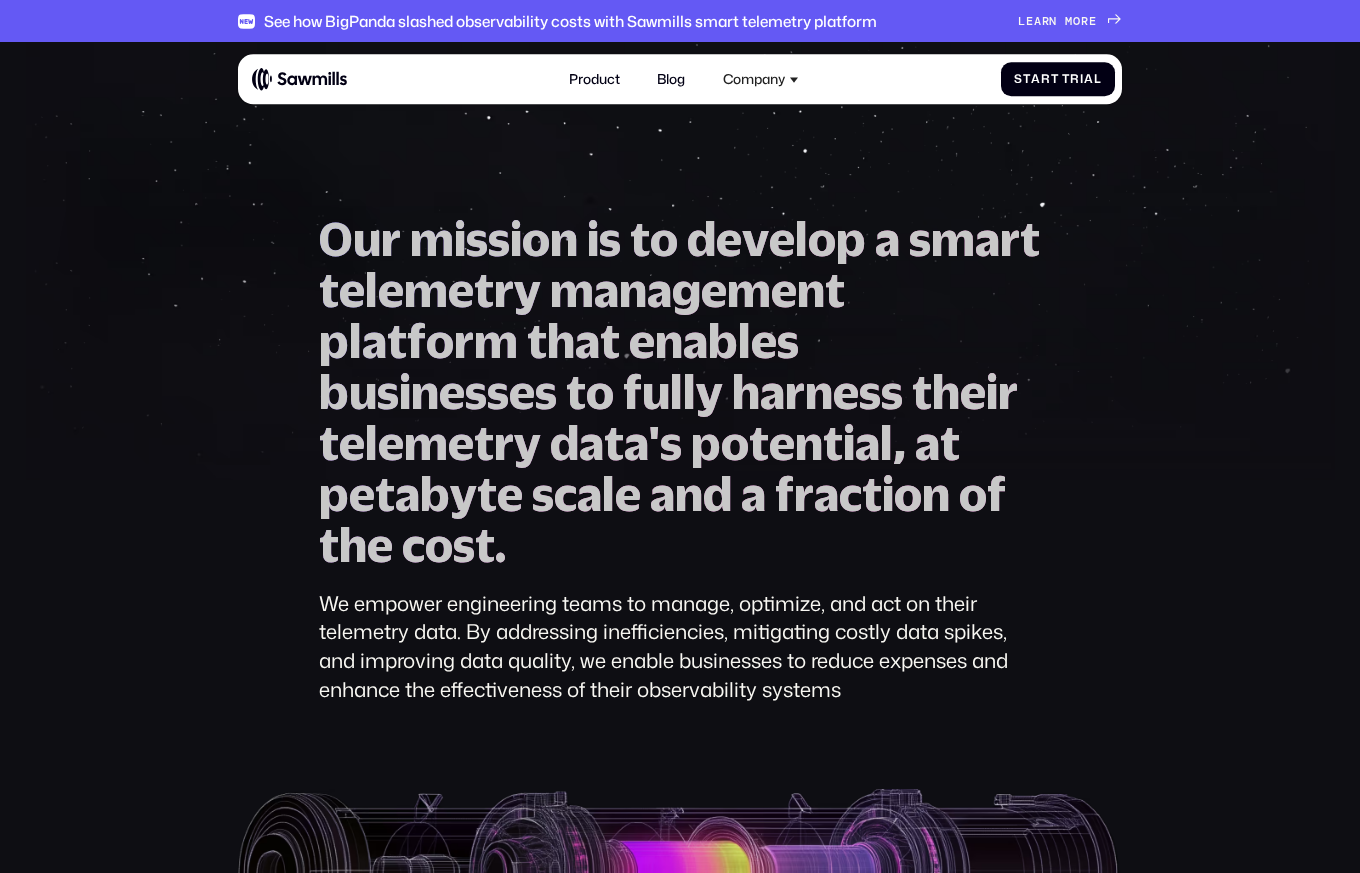 scroll, scrollTop: 0, scrollLeft: 0, axis: both 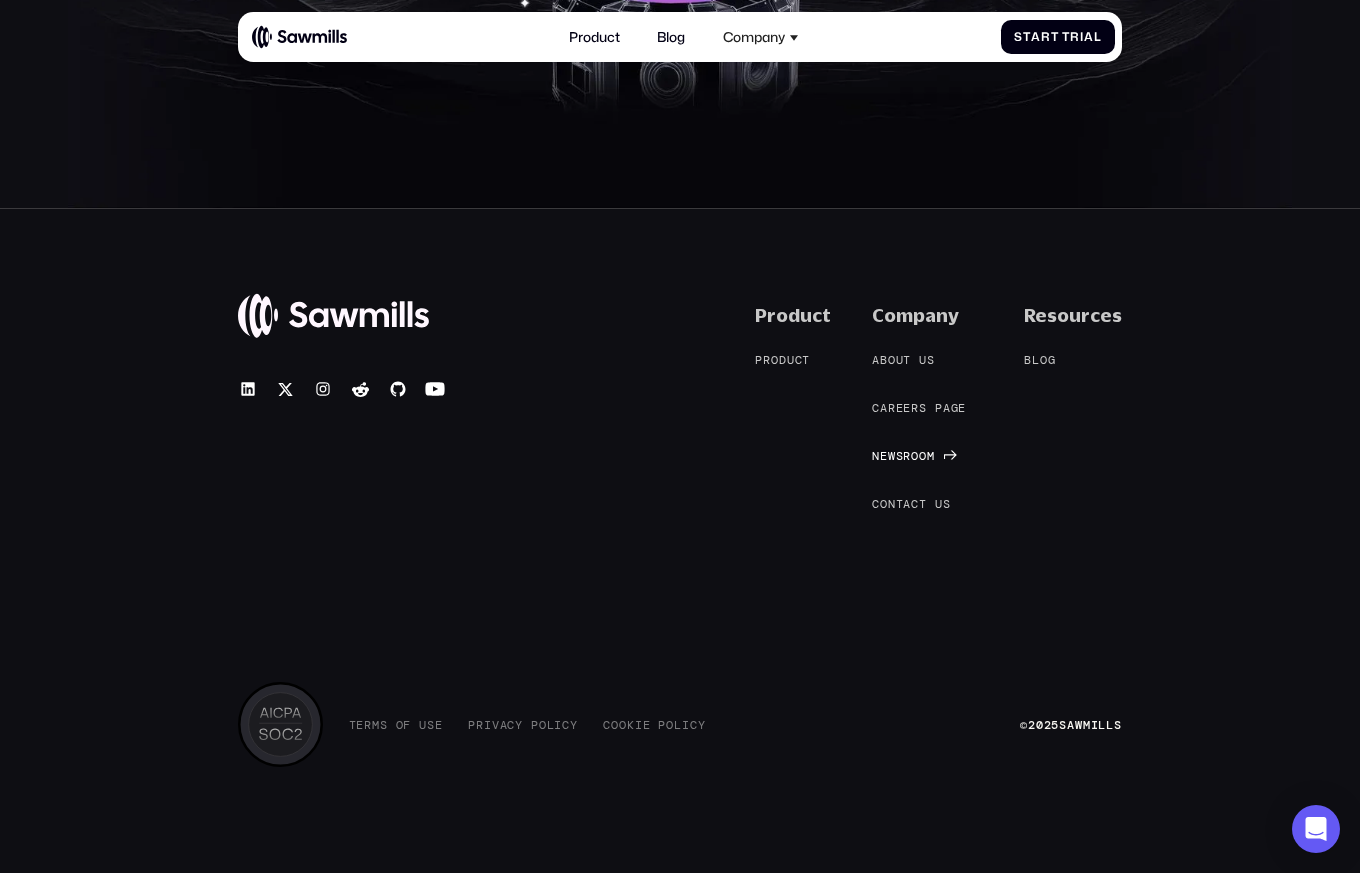 click on "s" at bounding box center [900, 456] 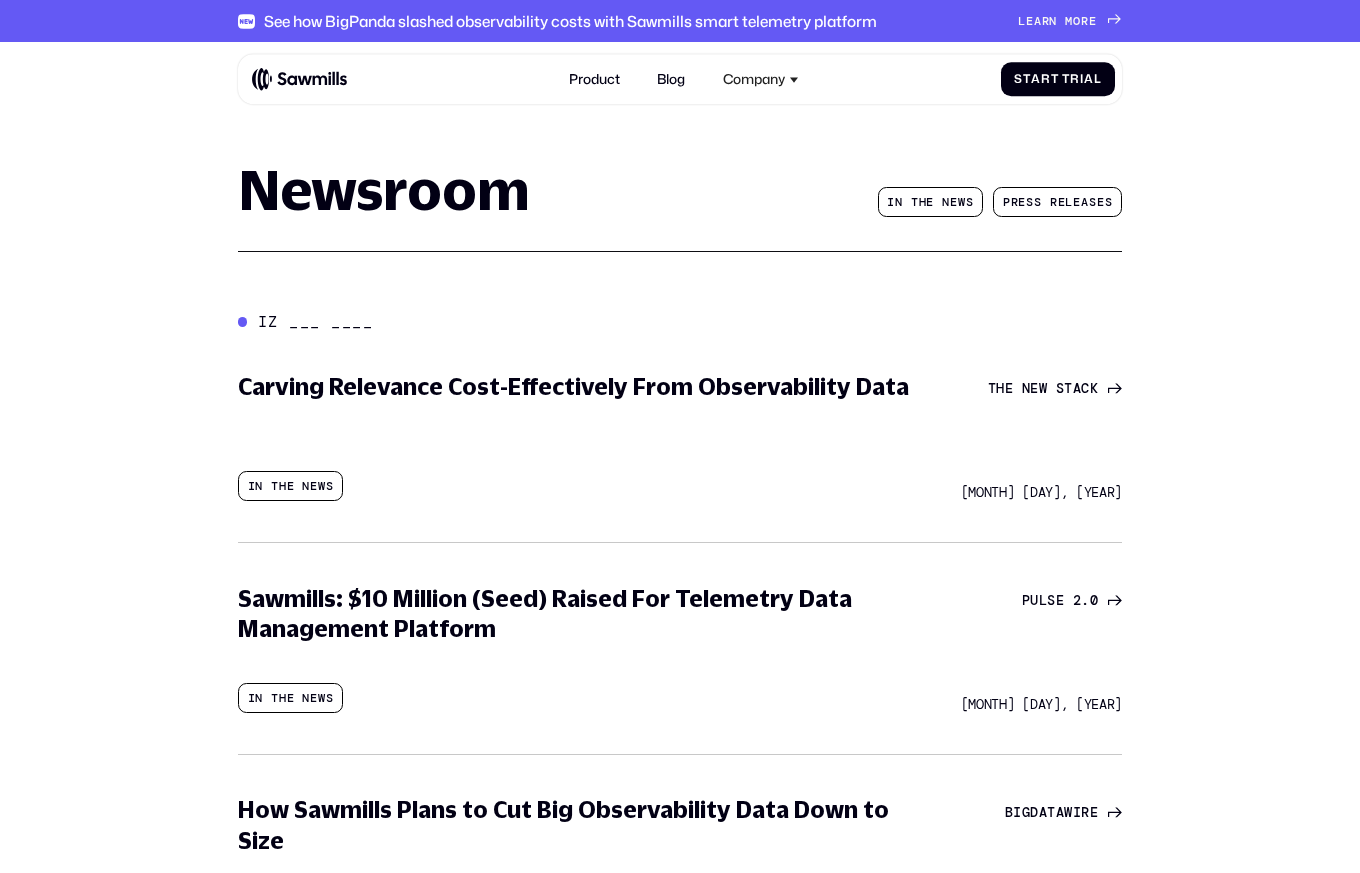 scroll, scrollTop: 0, scrollLeft: 0, axis: both 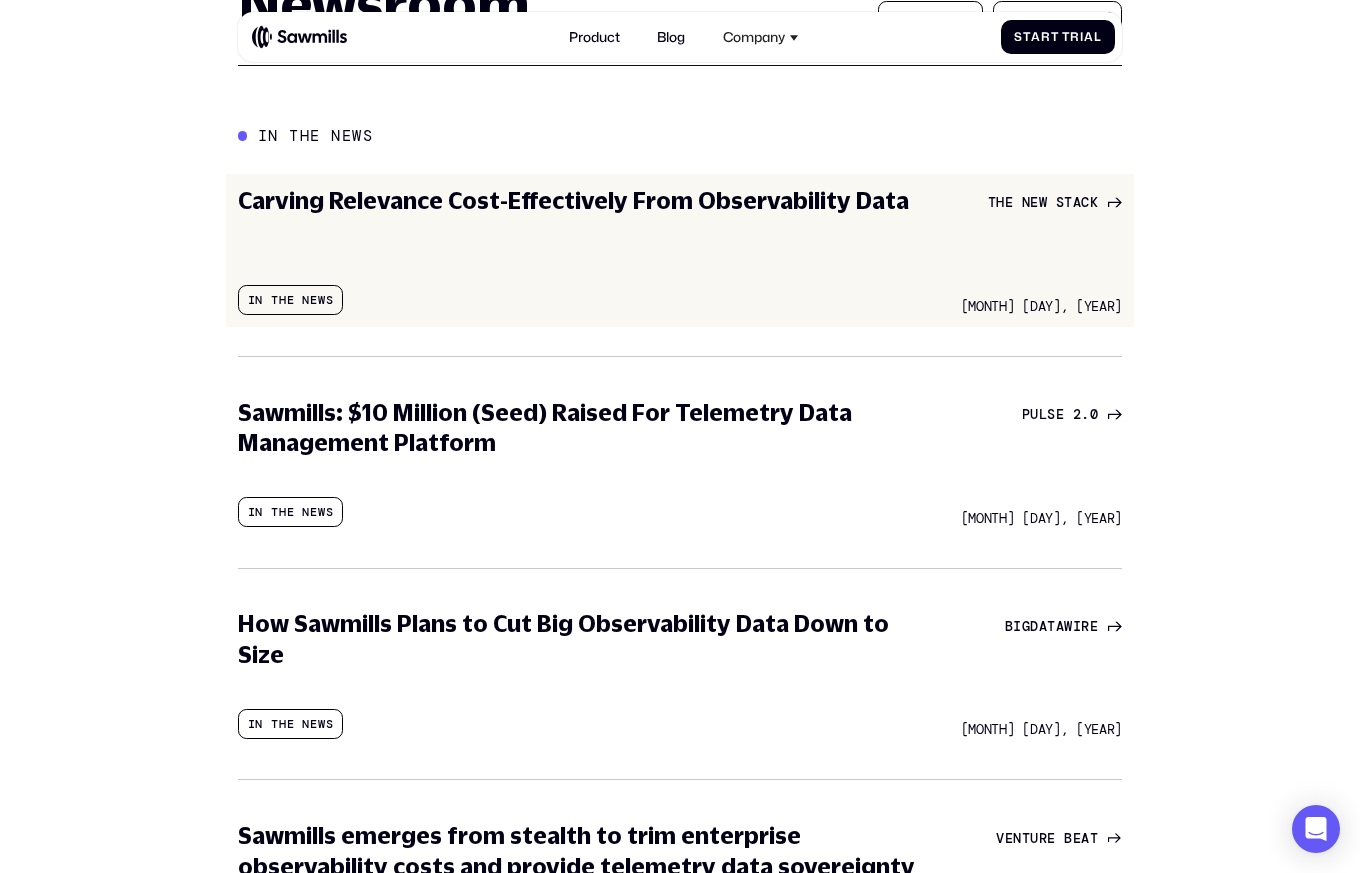 click on "T h e   N e w   S t a c k T h e   N e w   S t a c k
July 14, 2025 February 27, 2025" at bounding box center (1028, 250) 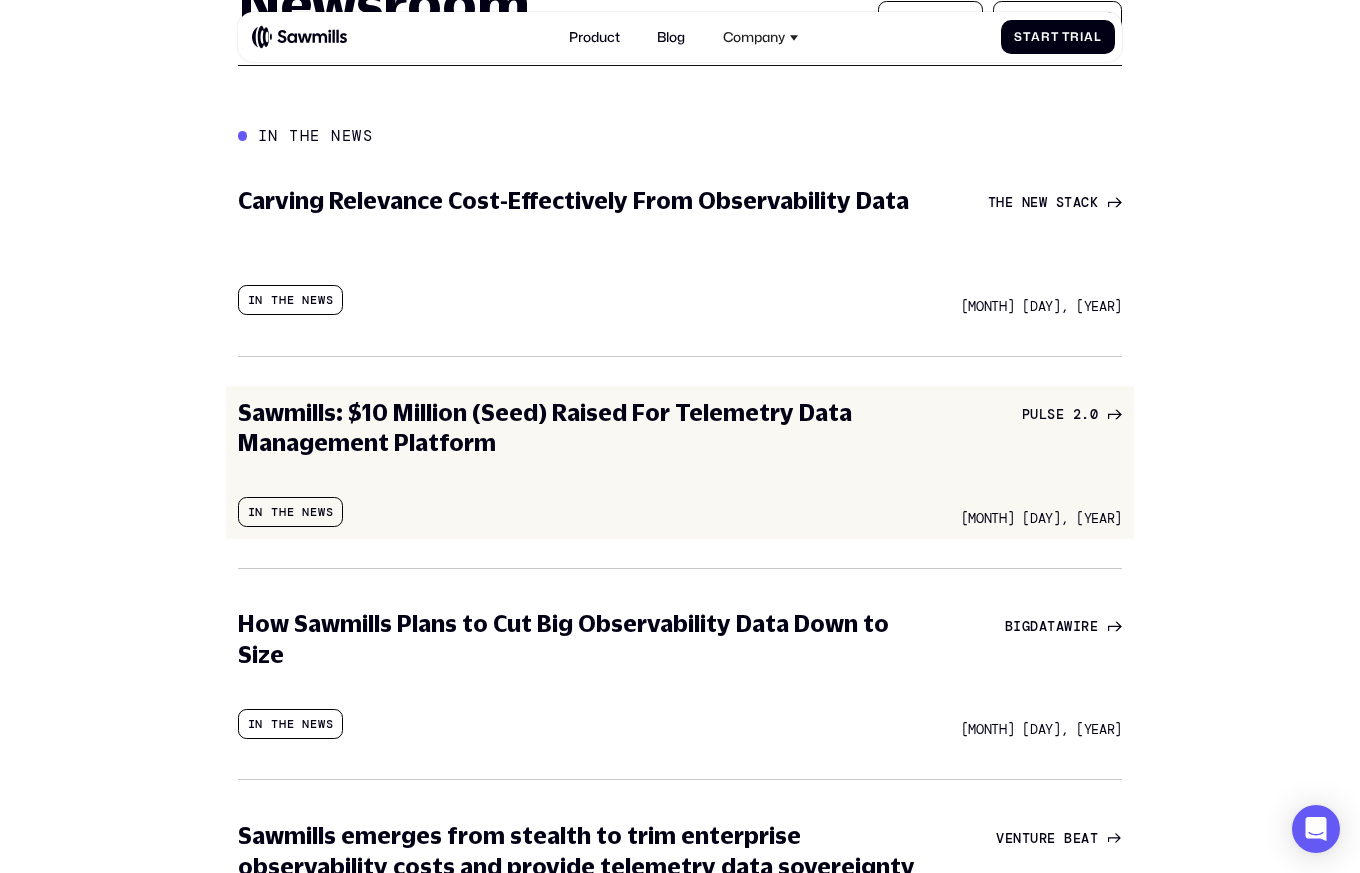 click on "Sawmills: $10 Million (Seed) Raised For Telemetry Data Management Platform" at bounding box center (578, 428) 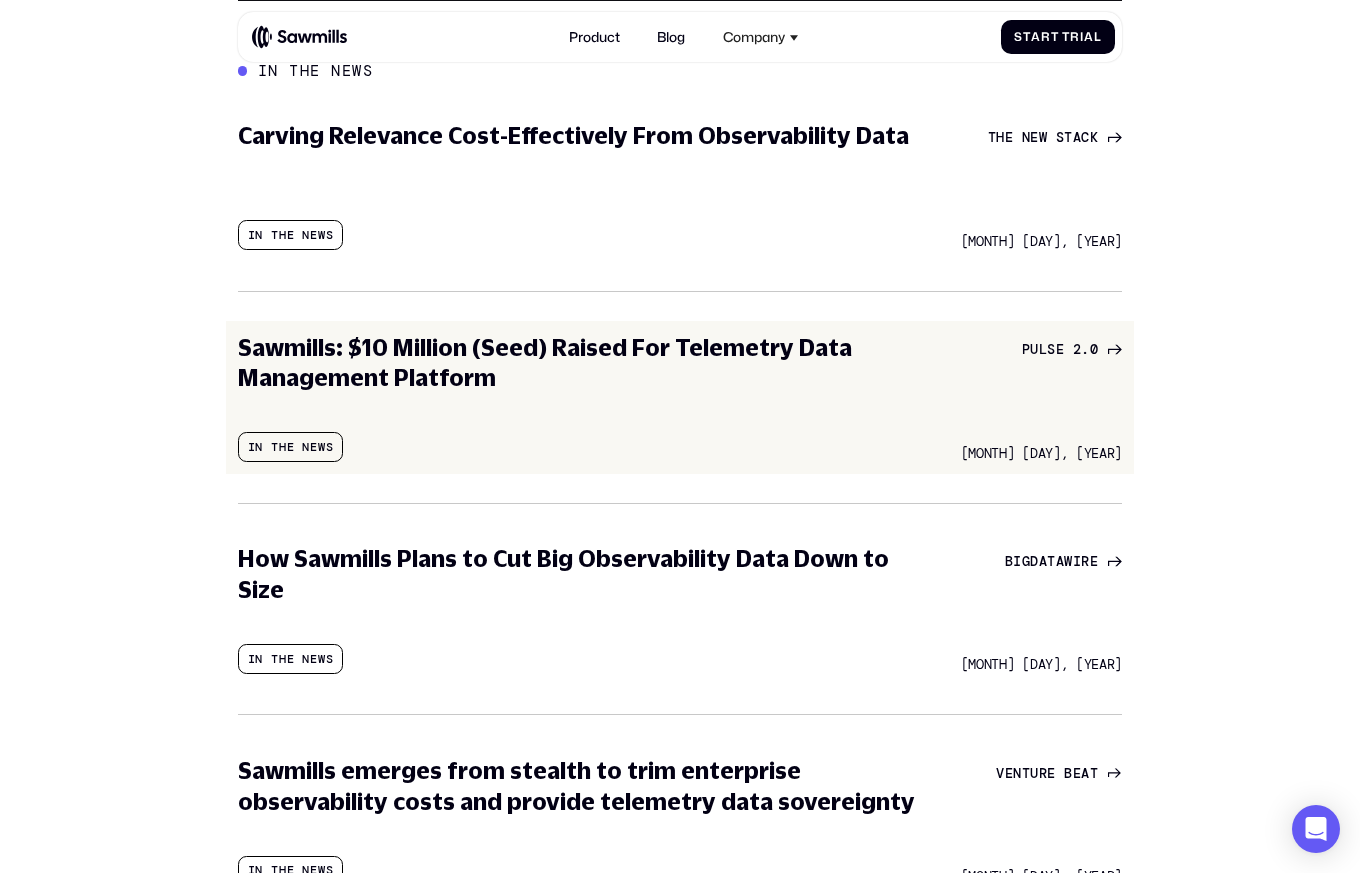 scroll, scrollTop: 269, scrollLeft: 0, axis: vertical 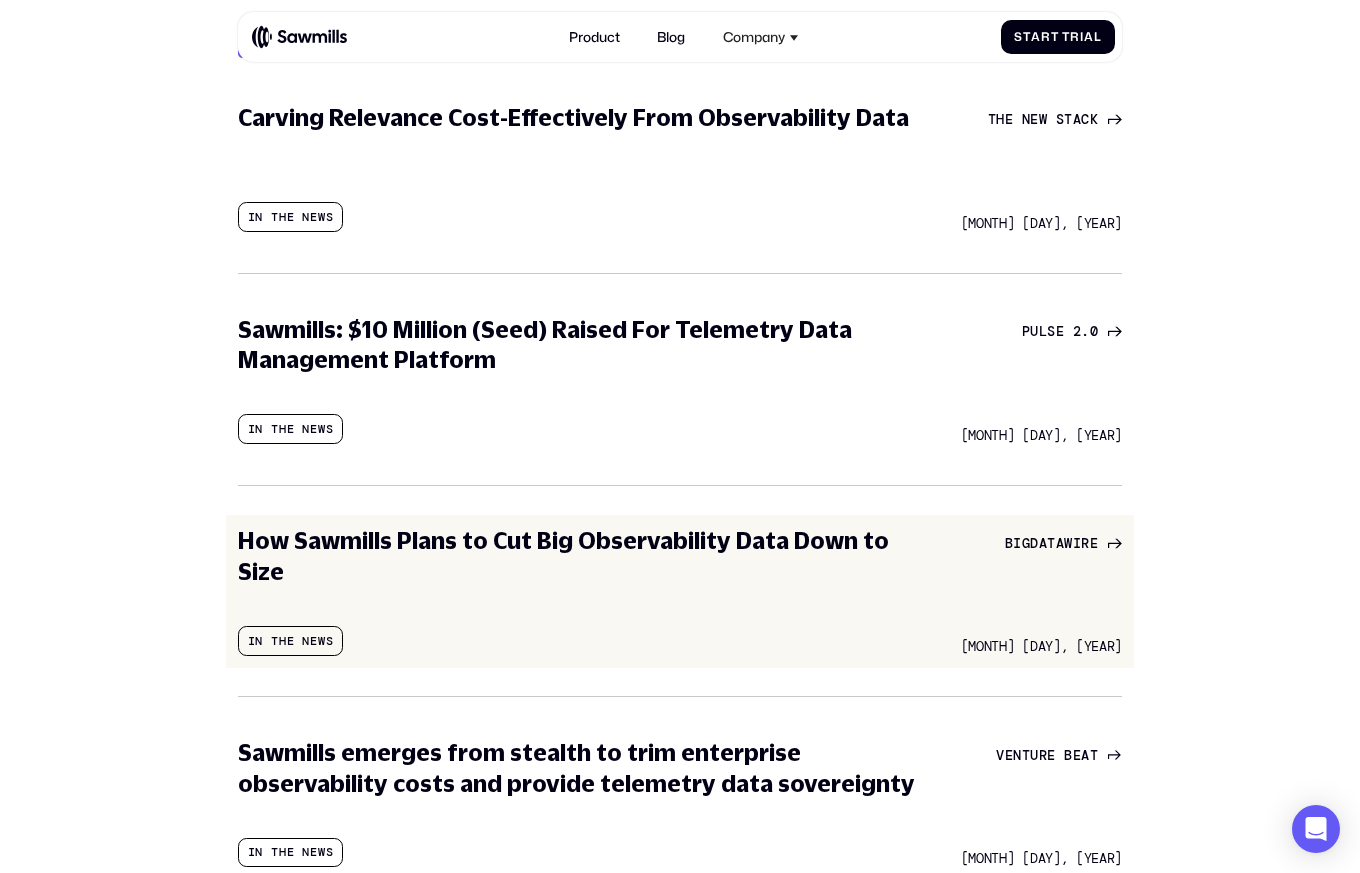 click on "How Sawmills Plans to Cut Big Observability Data Down to Size" at bounding box center (578, 556) 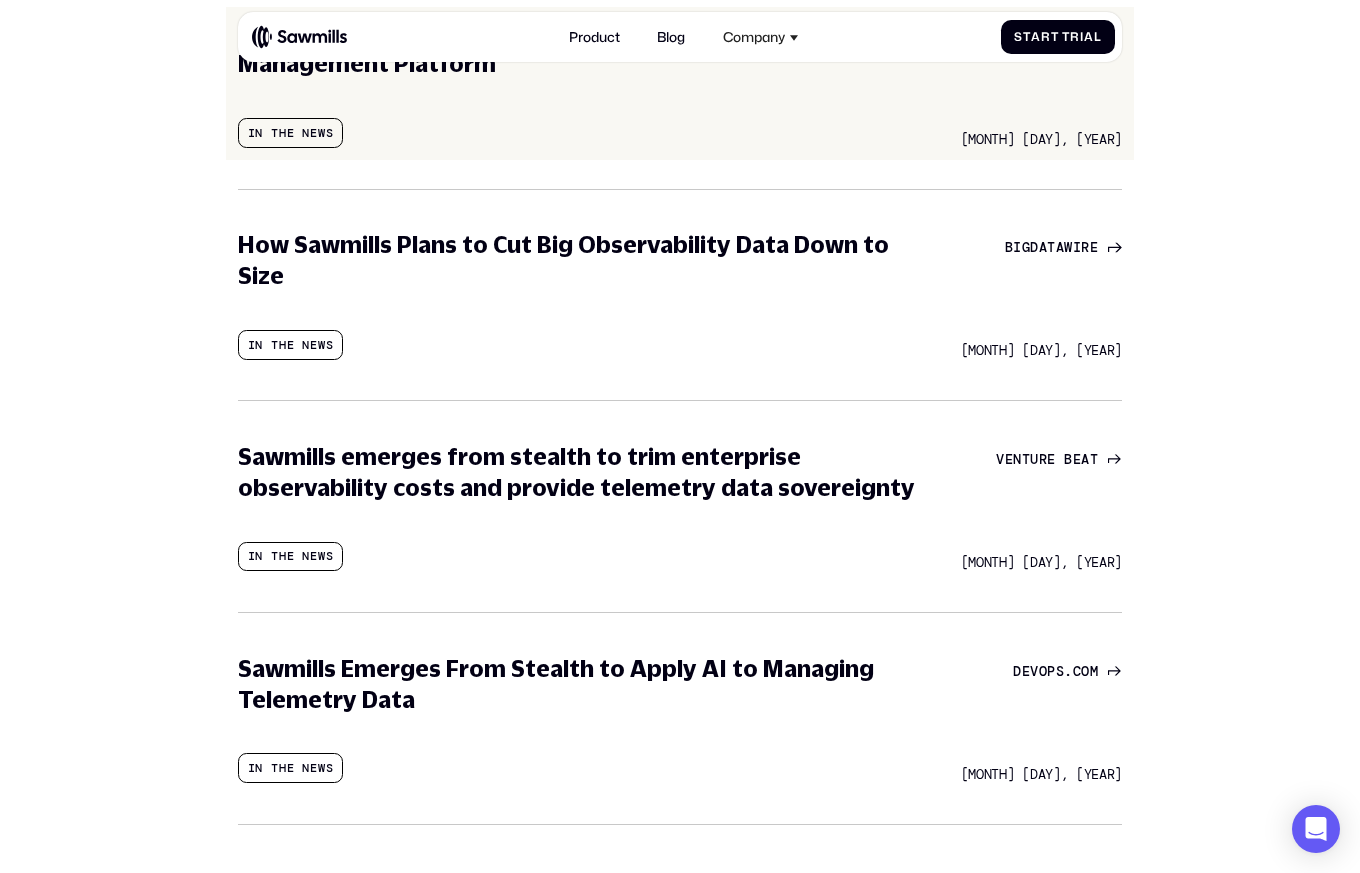 scroll, scrollTop: 0, scrollLeft: 0, axis: both 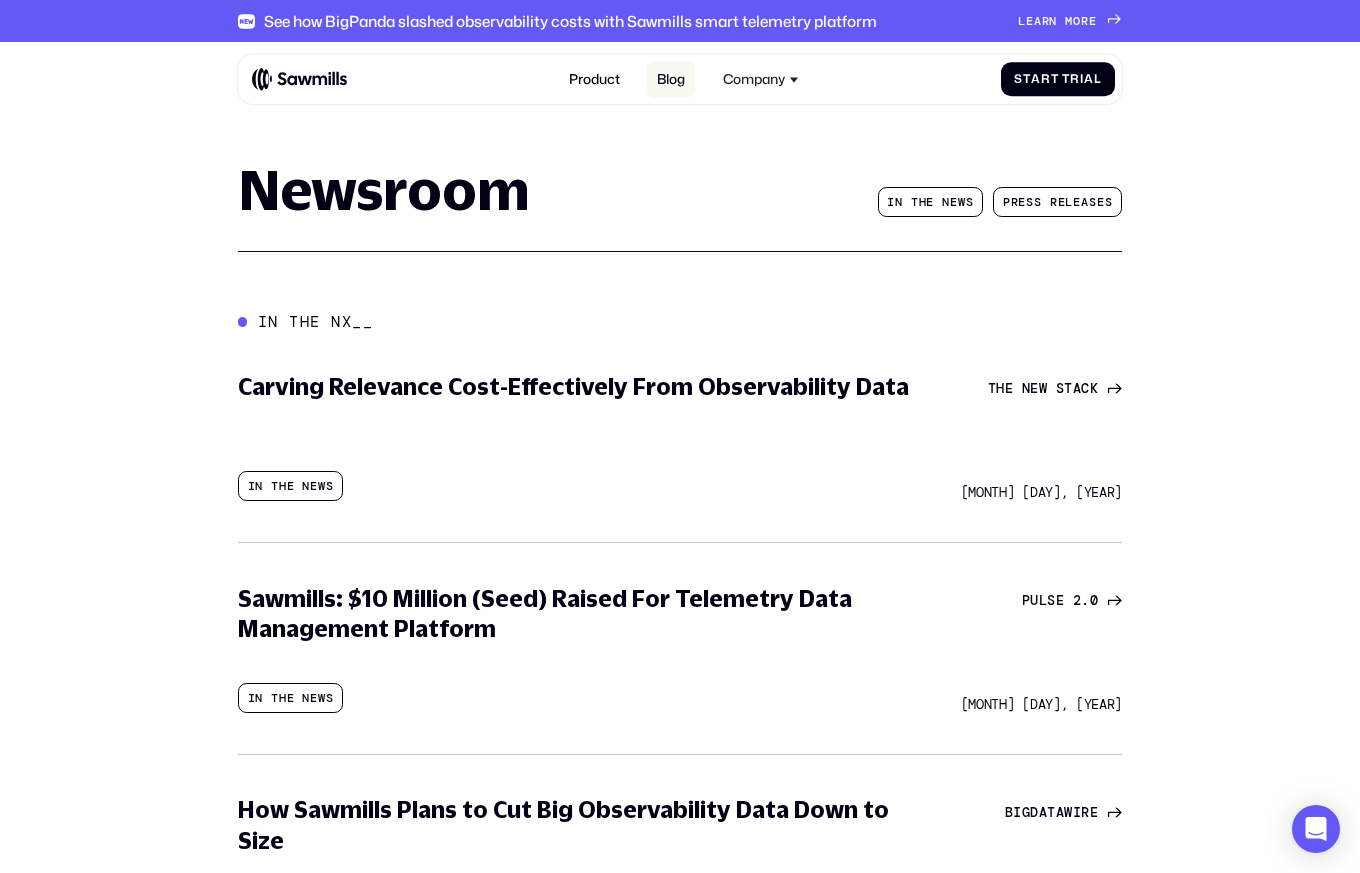 click on "Blog" at bounding box center (671, 79) 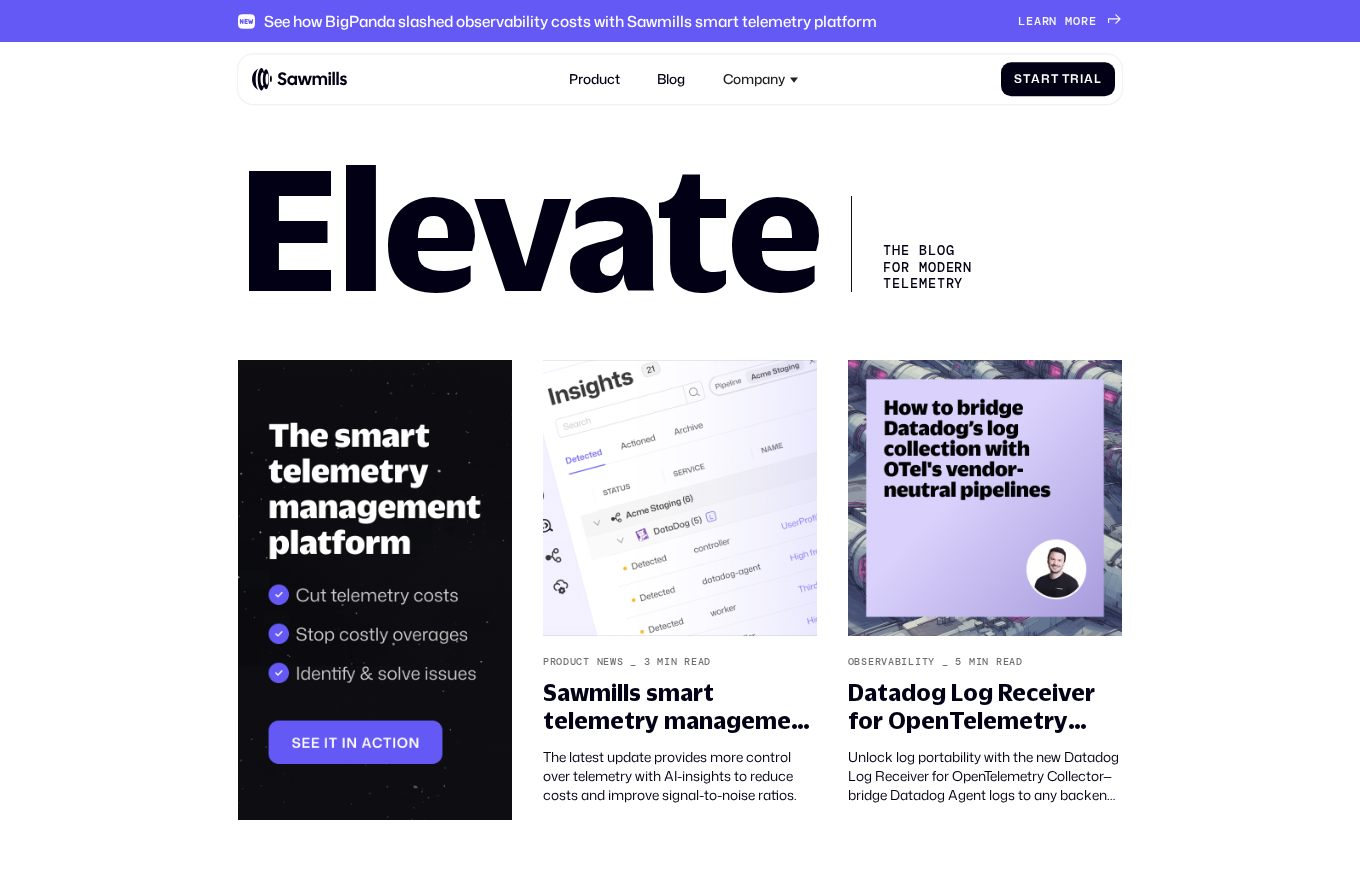 scroll, scrollTop: 0, scrollLeft: 0, axis: both 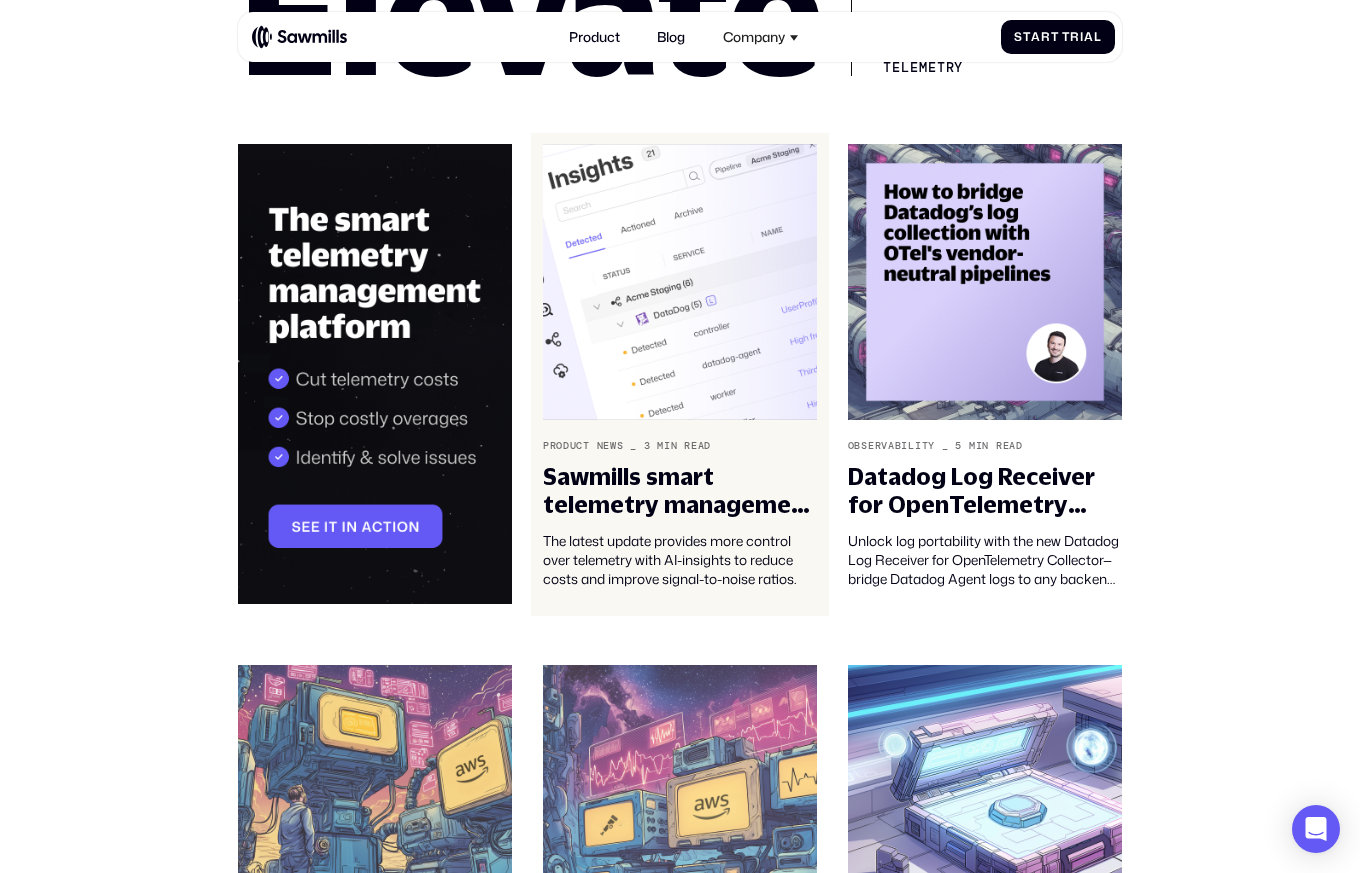 click on "Sawmills smart telemetry management just got smarter" at bounding box center [680, 491] 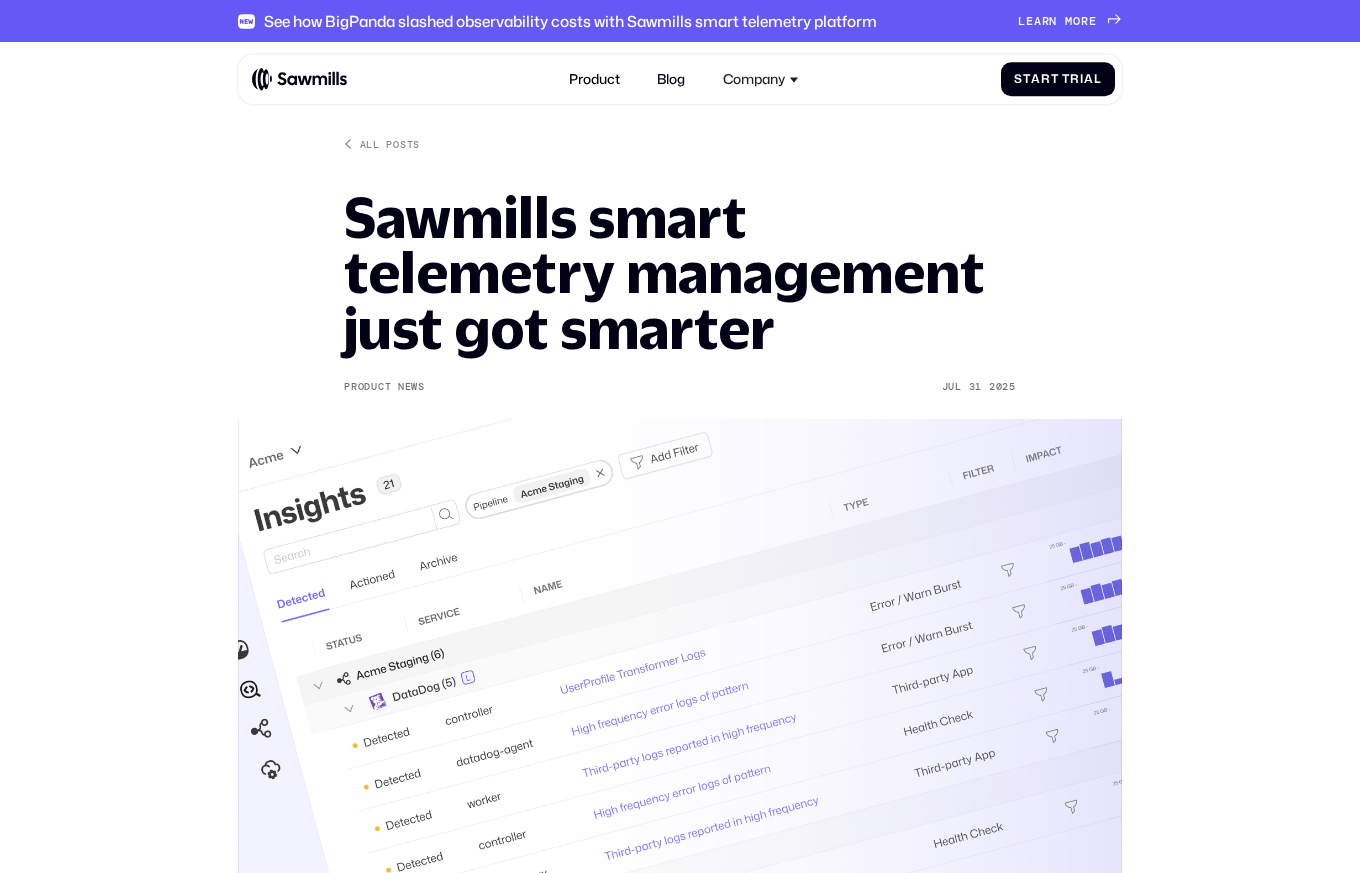 scroll, scrollTop: 0, scrollLeft: 0, axis: both 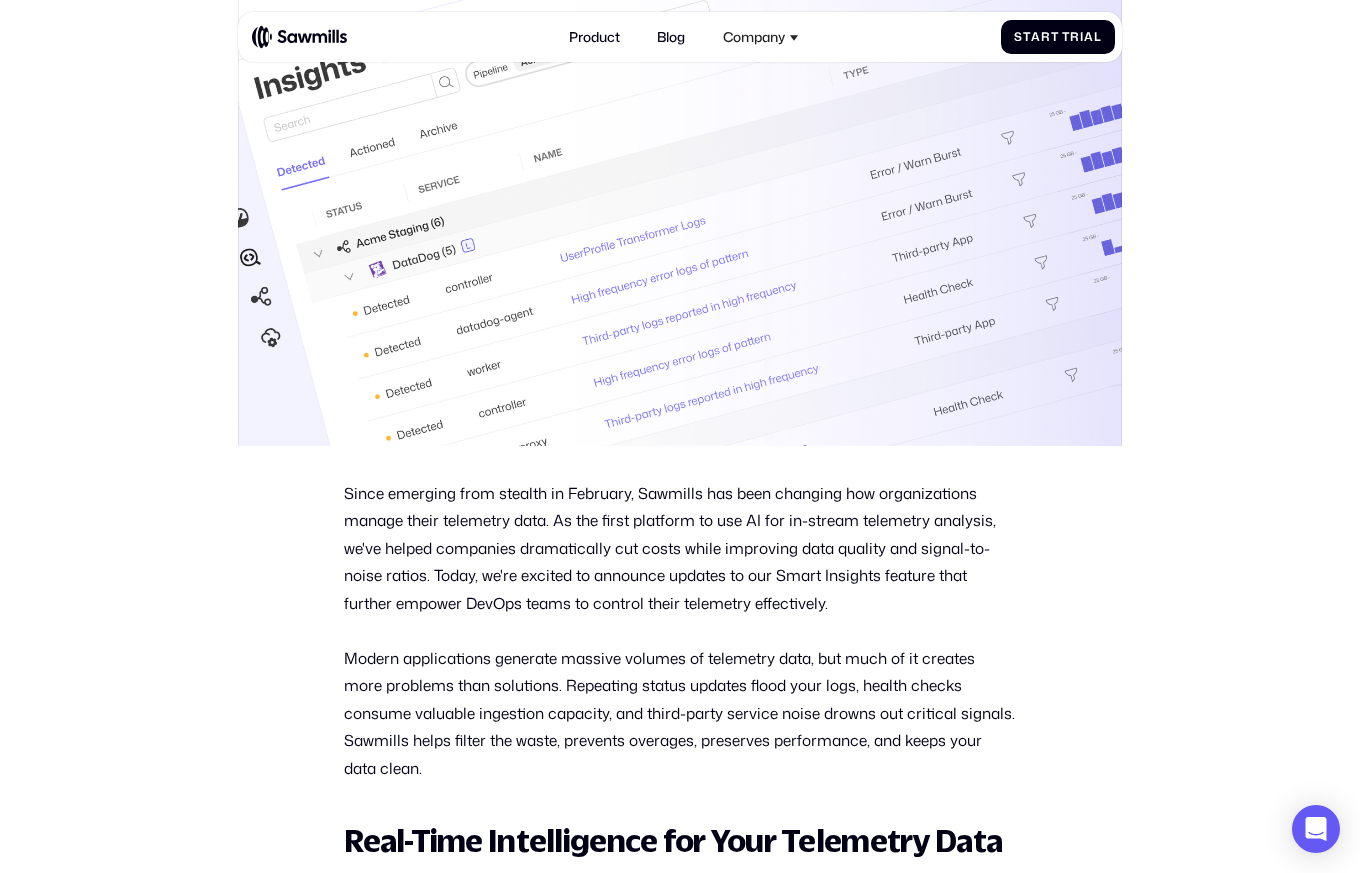 click on "Modern applications generate massive volumes of telemetry data, but much of it creates more problems than solutions. Repeating status updates flood your logs, health checks consume valuable ingestion capacity, and third-party service noise drowns out critical signals. Sawmills helps filter the waste, prevents overages, preserves performance, and keeps your data clean." at bounding box center (680, 714) 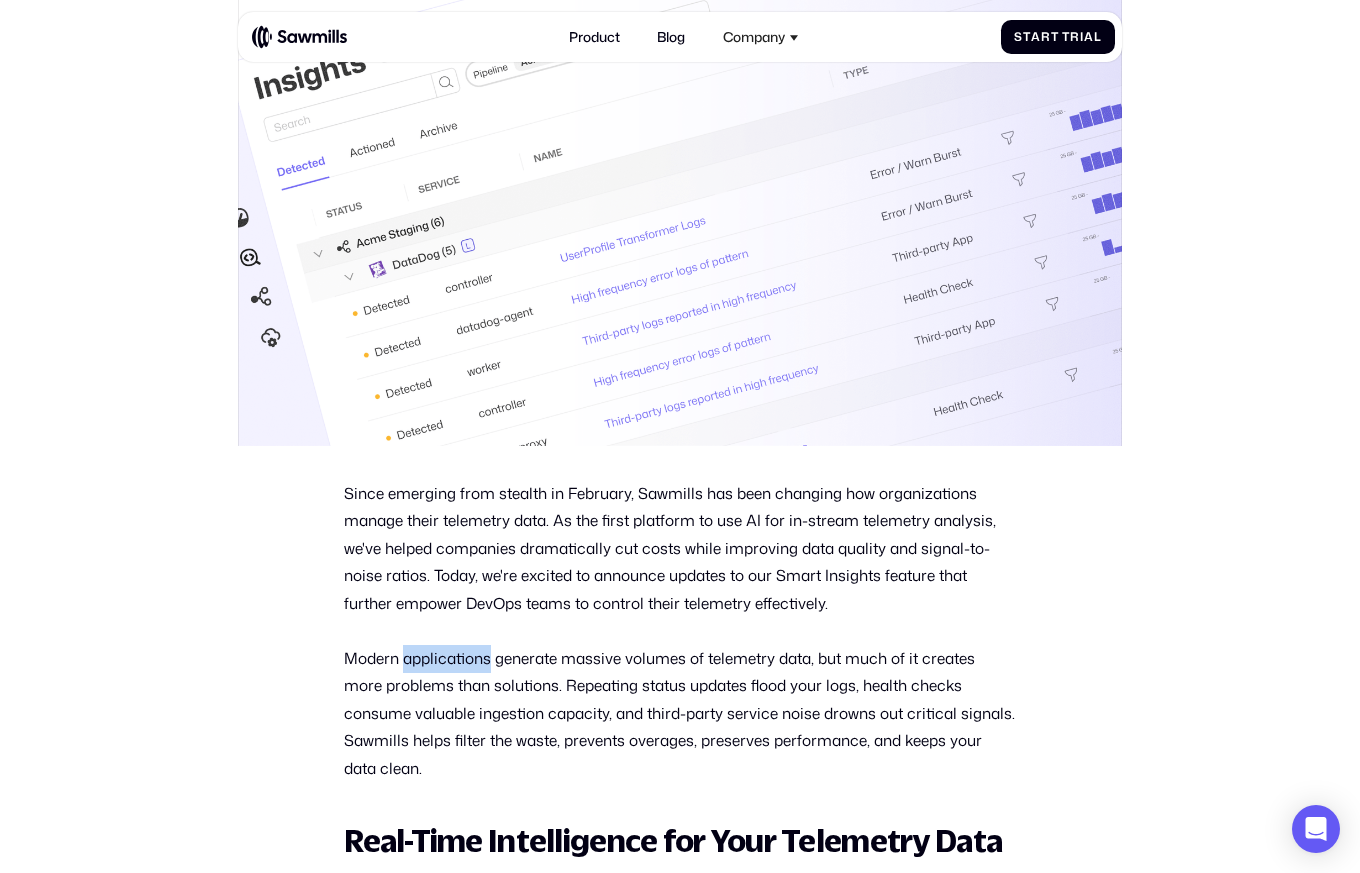 click on "Modern applications generate massive volumes of telemetry data, but much of it creates more problems than solutions. Repeating status updates flood your logs, health checks consume valuable ingestion capacity, and third-party service noise drowns out critical signals. Sawmills helps filter the waste, prevents overages, preserves performance, and keeps your data clean." at bounding box center [680, 714] 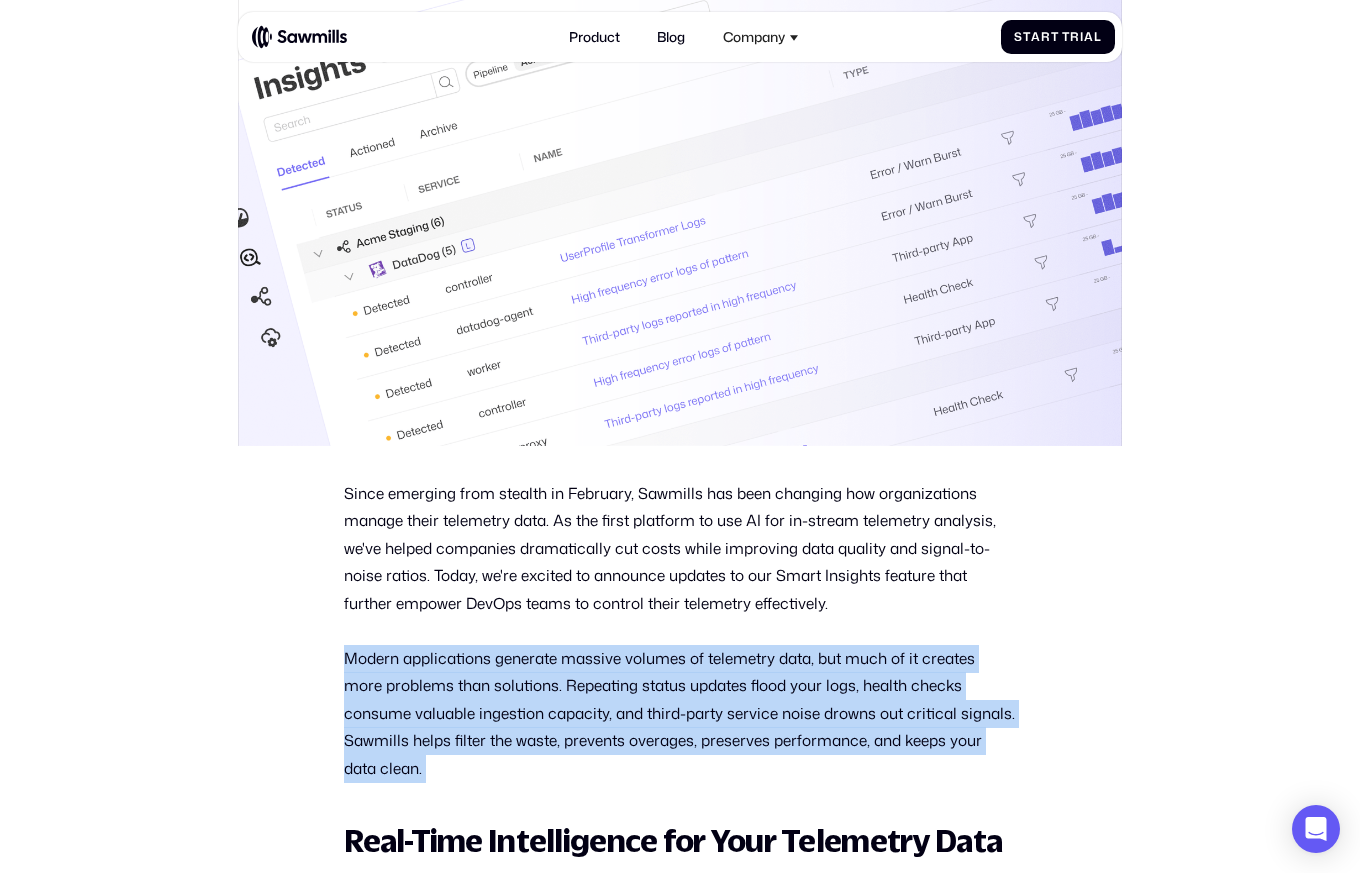 click on "Modern applications generate massive volumes of telemetry data, but much of it creates more problems than solutions. Repeating status updates flood your logs, health checks consume valuable ingestion capacity, and third-party service noise drowns out critical signals. Sawmills helps filter the waste, prevents overages, preserves performance, and keeps your data clean." at bounding box center (680, 714) 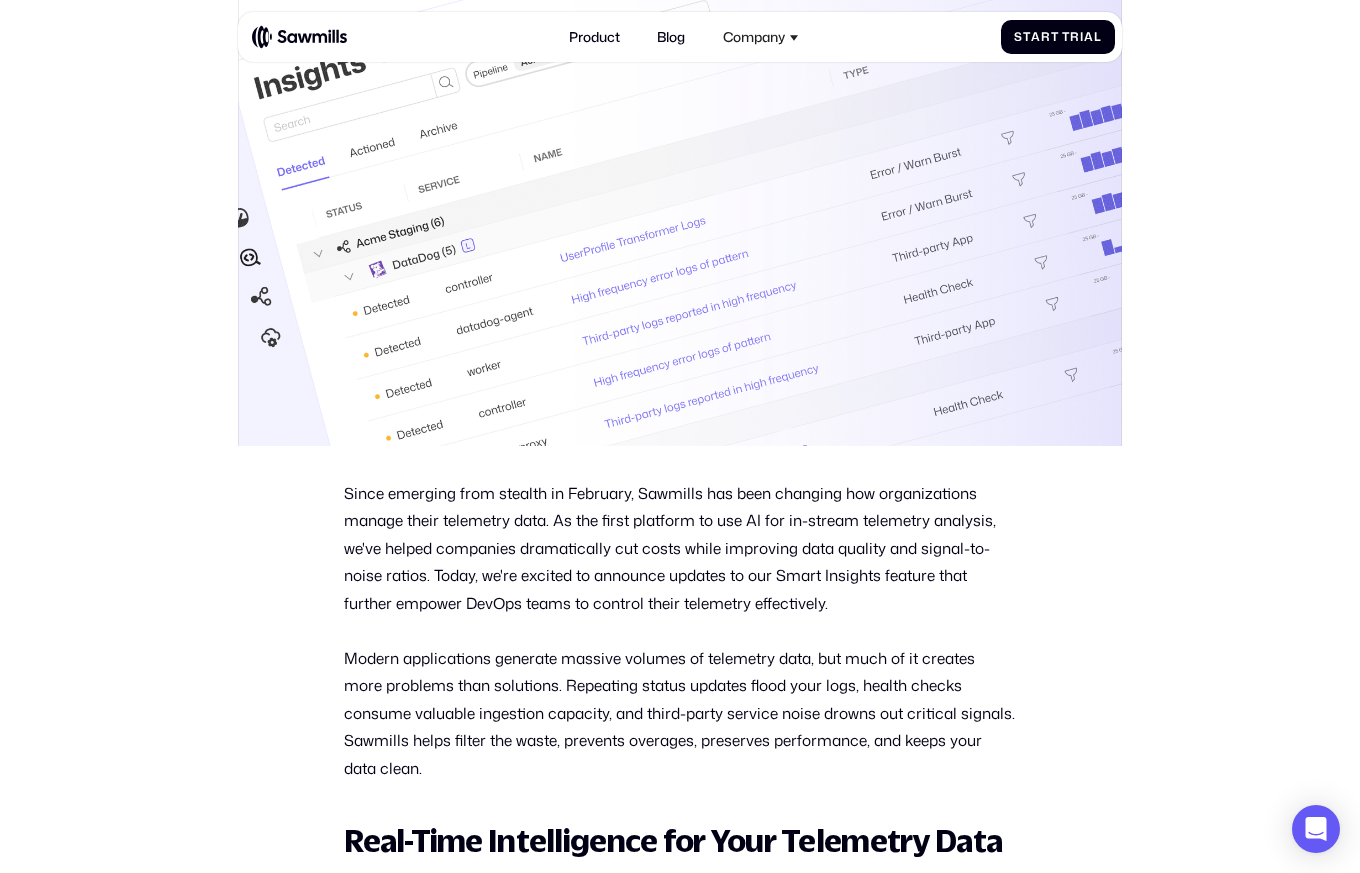 click on "Modern applications generate massive volumes of telemetry data, but much of it creates more problems than solutions. Repeating status updates flood your logs, health checks consume valuable ingestion capacity, and third-party service noise drowns out critical signals. Sawmills helps filter the waste, prevents overages, preserves performance, and keeps your data clean." at bounding box center (680, 714) 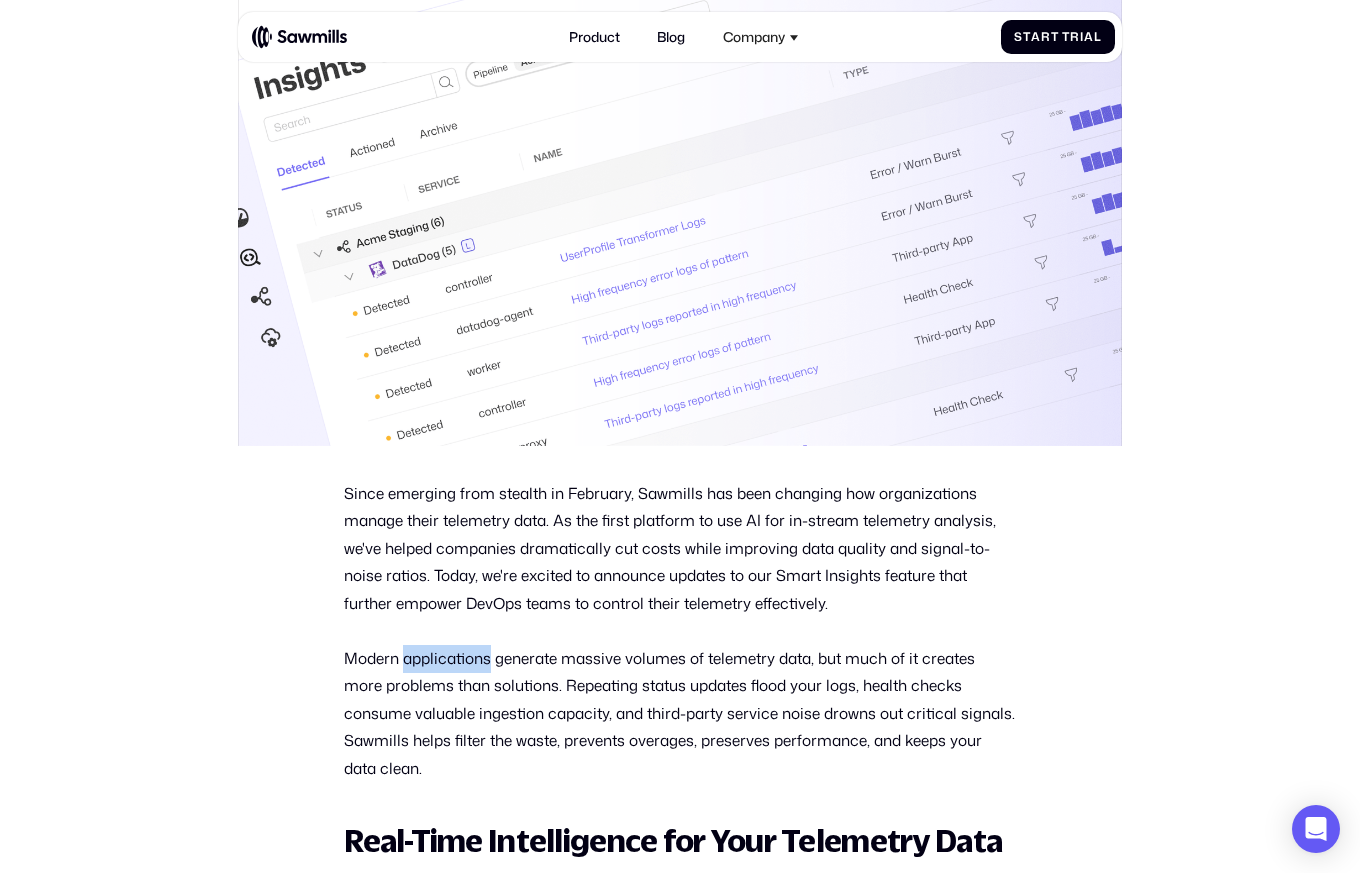 click on "Modern applications generate massive volumes of telemetry data, but much of it creates more problems than solutions. Repeating status updates flood your logs, health checks consume valuable ingestion capacity, and third-party service noise drowns out critical signals. Sawmills helps filter the waste, prevents overages, preserves performance, and keeps your data clean." at bounding box center (680, 714) 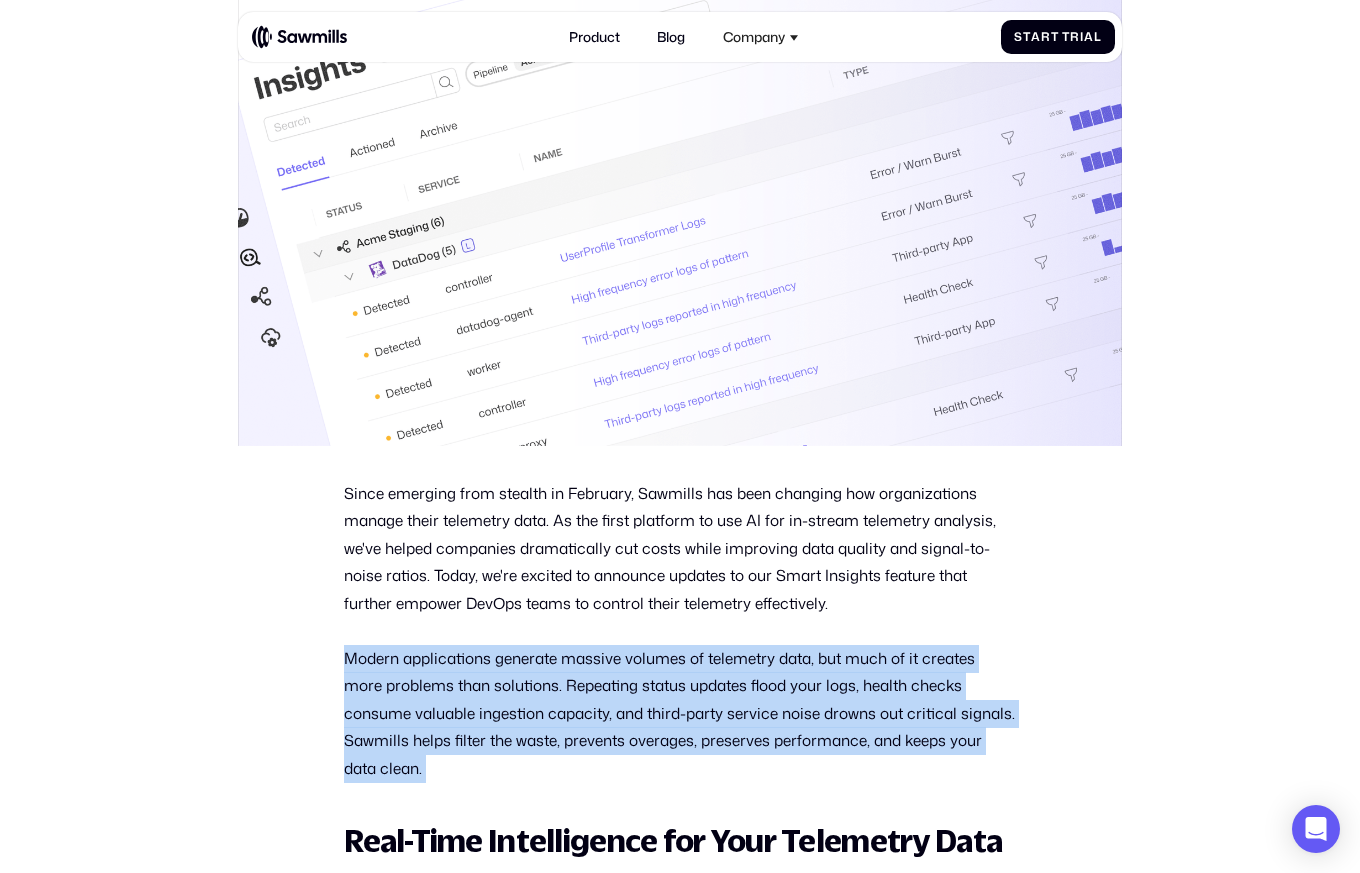 click on "Modern applications generate massive volumes of telemetry data, but much of it creates more problems than solutions. Repeating status updates flood your logs, health checks consume valuable ingestion capacity, and third-party service noise drowns out critical signals. Sawmills helps filter the waste, prevents overages, preserves performance, and keeps your data clean." at bounding box center [680, 714] 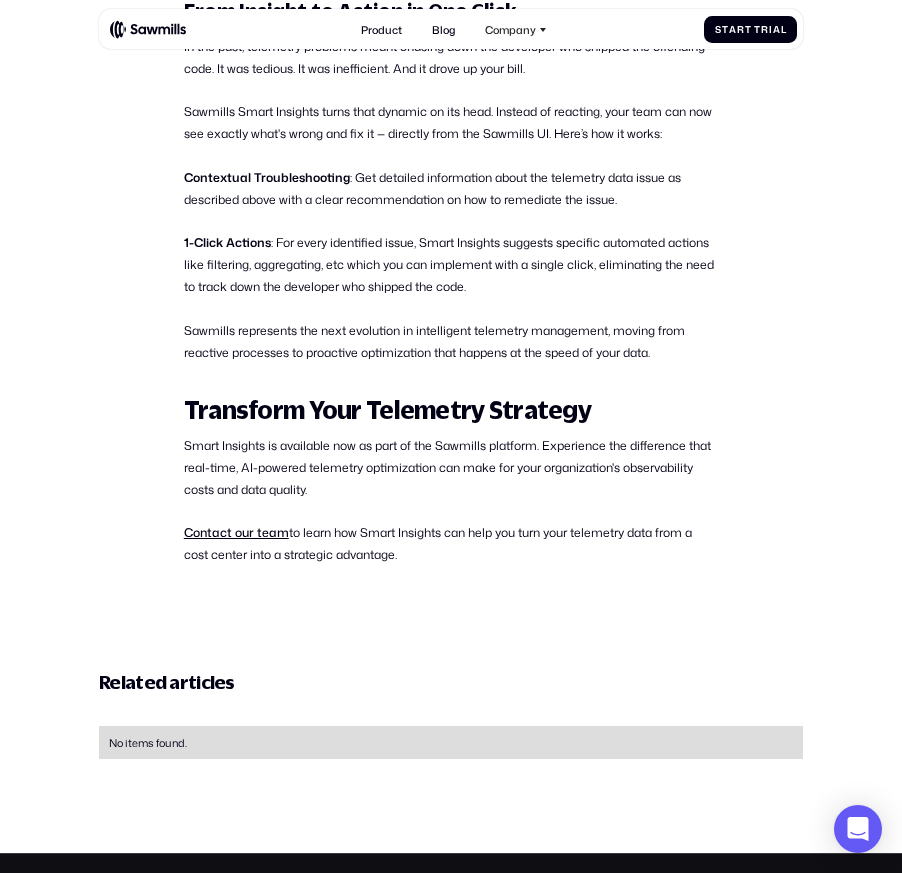 scroll, scrollTop: 1680, scrollLeft: 0, axis: vertical 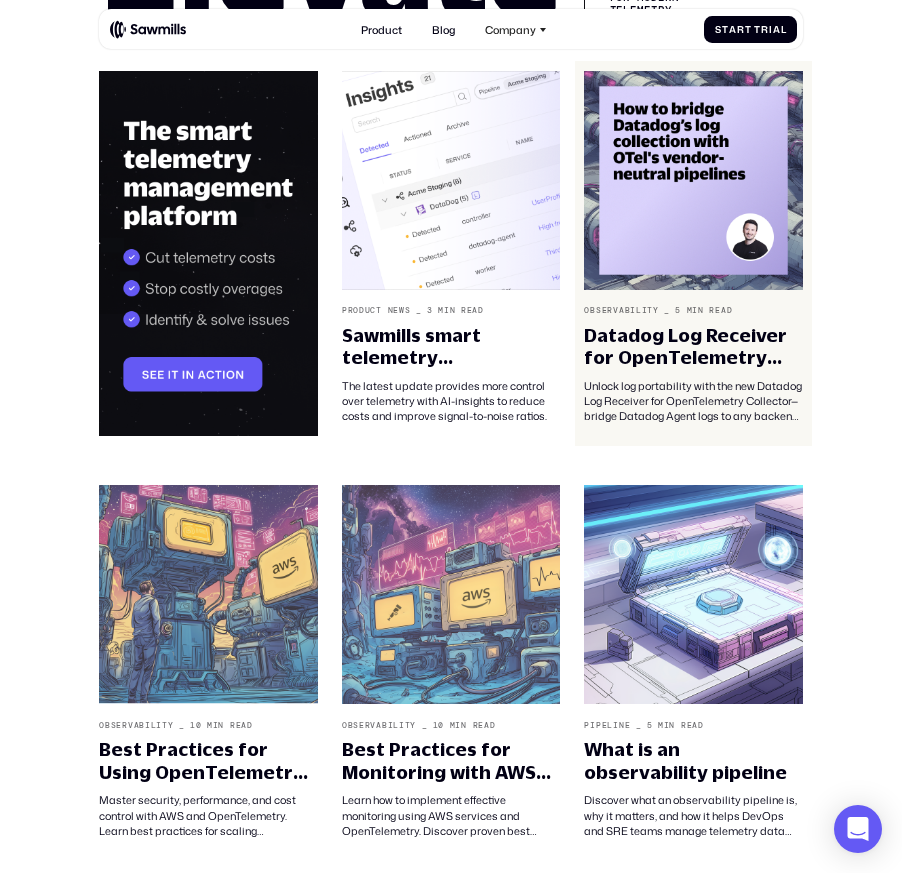 click on "Datadog Log Receiver for OpenTelemetry Collector" at bounding box center [693, 346] 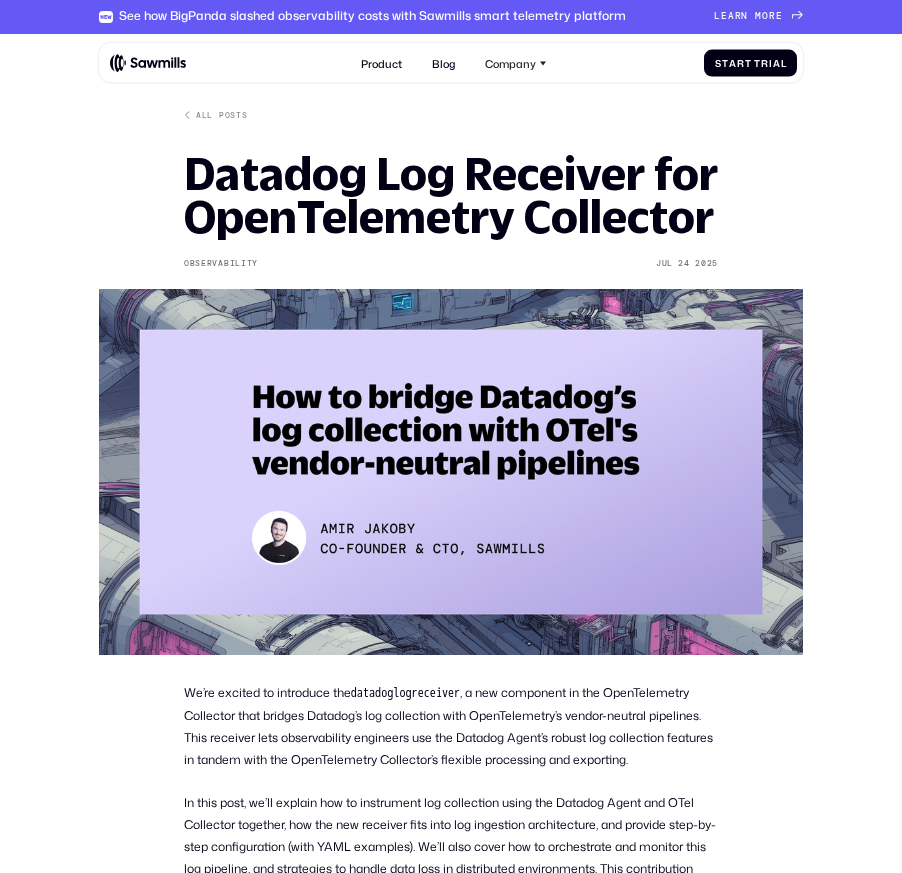 scroll, scrollTop: 0, scrollLeft: 0, axis: both 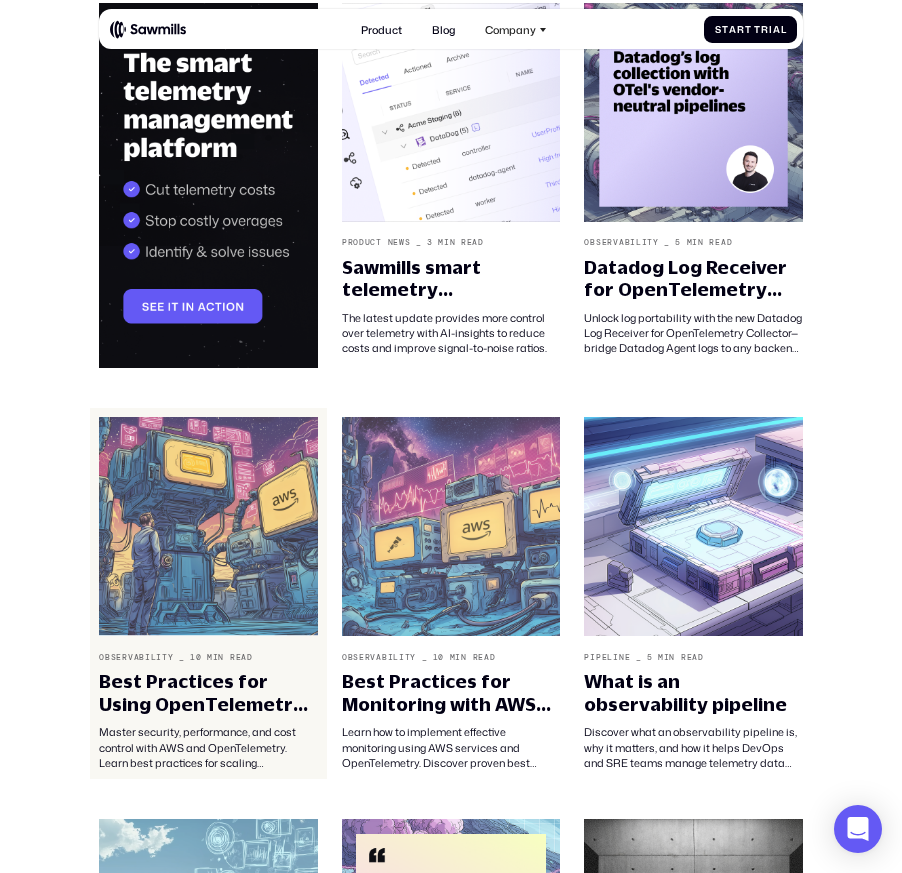 click on "Best Practices for Using OpenTelemetry and AWS" at bounding box center (208, 692) 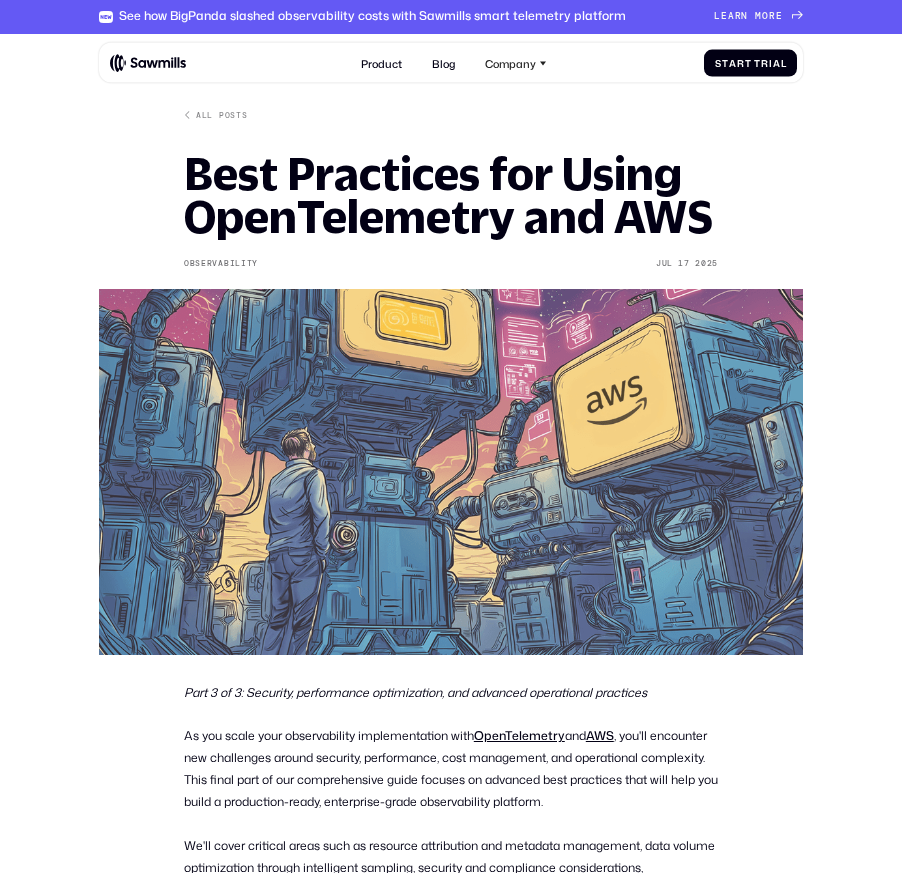 scroll, scrollTop: 0, scrollLeft: 0, axis: both 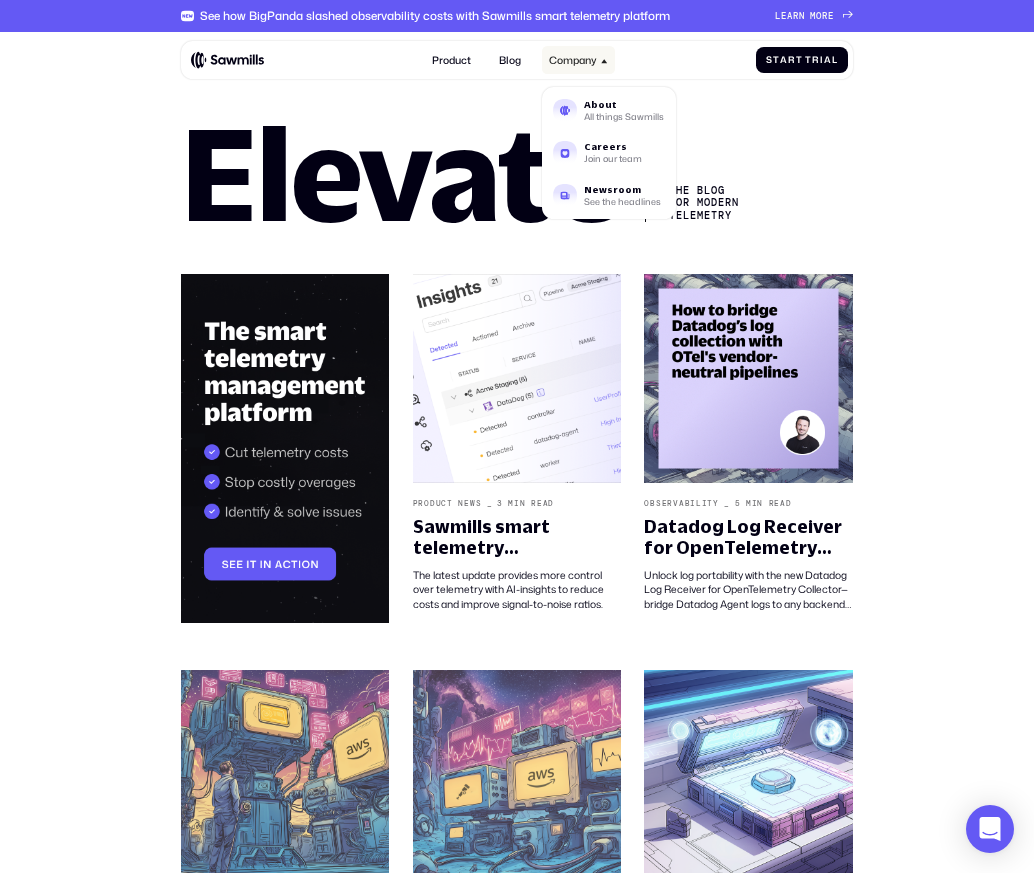 click on "Company" at bounding box center (573, 60) 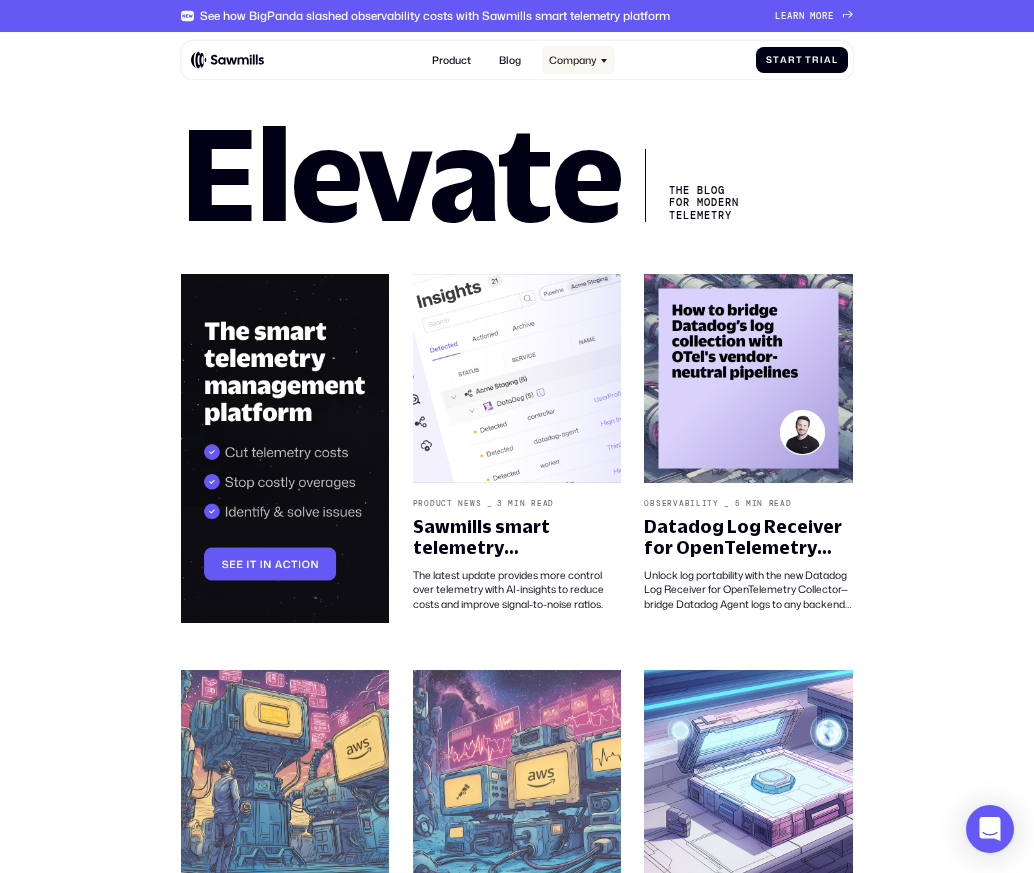 click 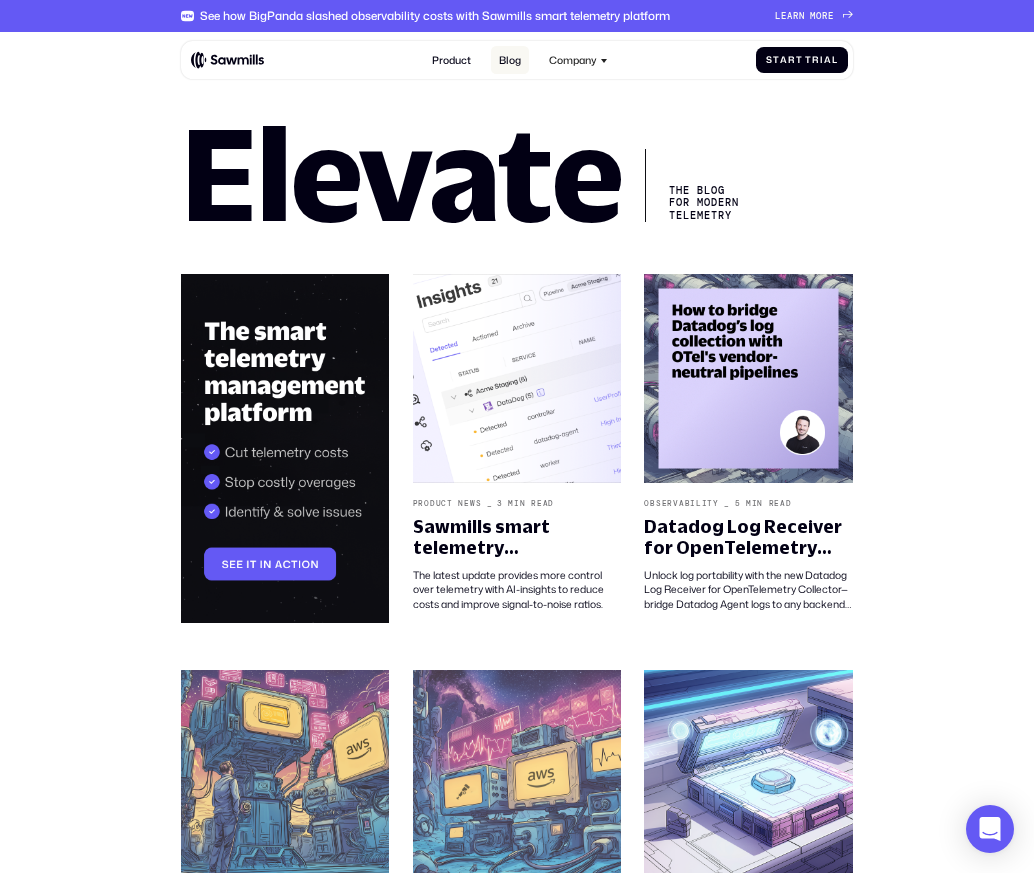 click on "Blog" at bounding box center [510, 60] 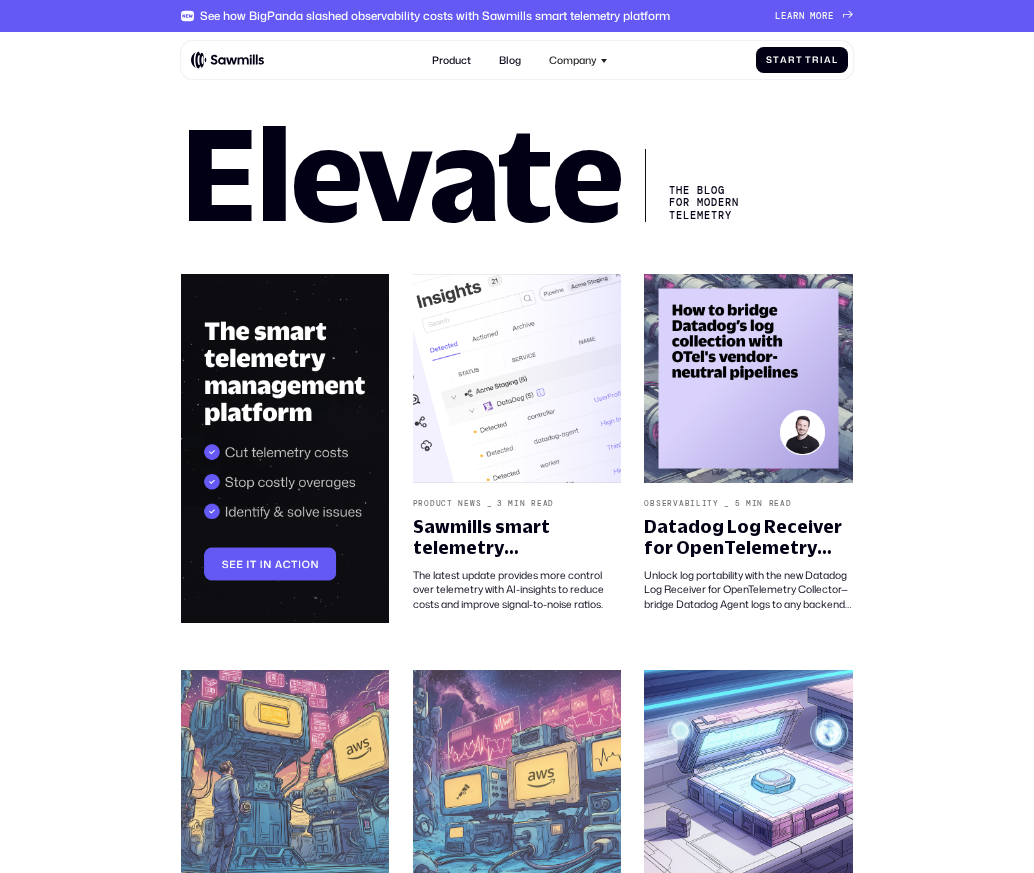 scroll, scrollTop: 0, scrollLeft: 0, axis: both 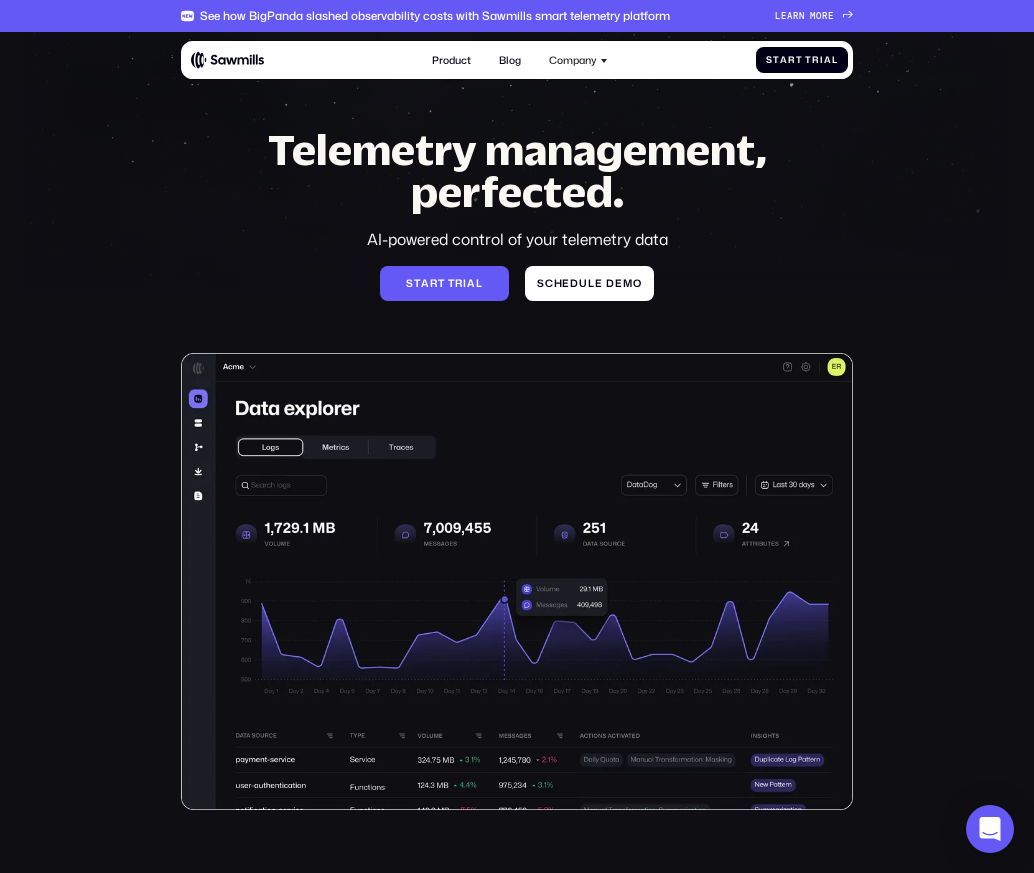 click on "Product Blog Company
About All things Sawmills Careers Join our team Newsroom See the headlines S t a r t   T r i a l S t a r t   T r i a l Start Trial" at bounding box center (519, 60) 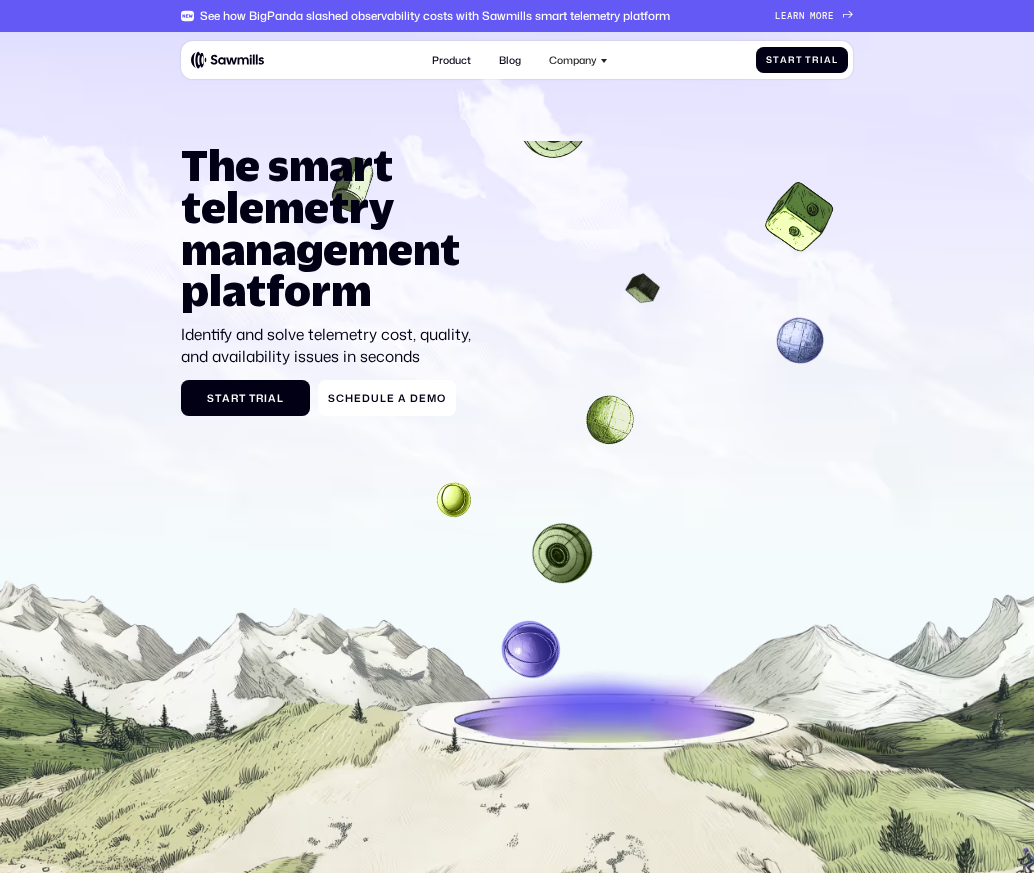 scroll, scrollTop: 0, scrollLeft: 0, axis: both 